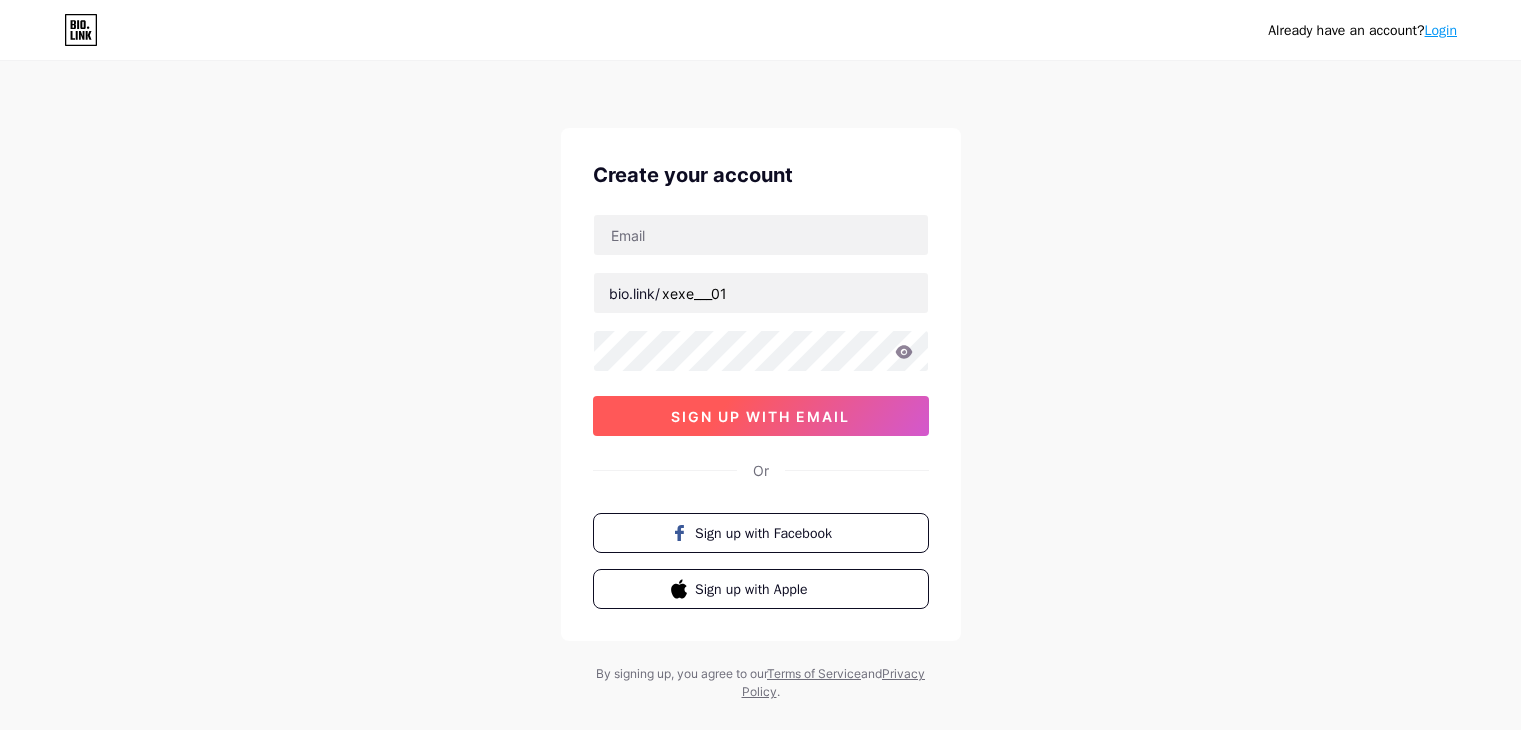 scroll, scrollTop: 0, scrollLeft: 0, axis: both 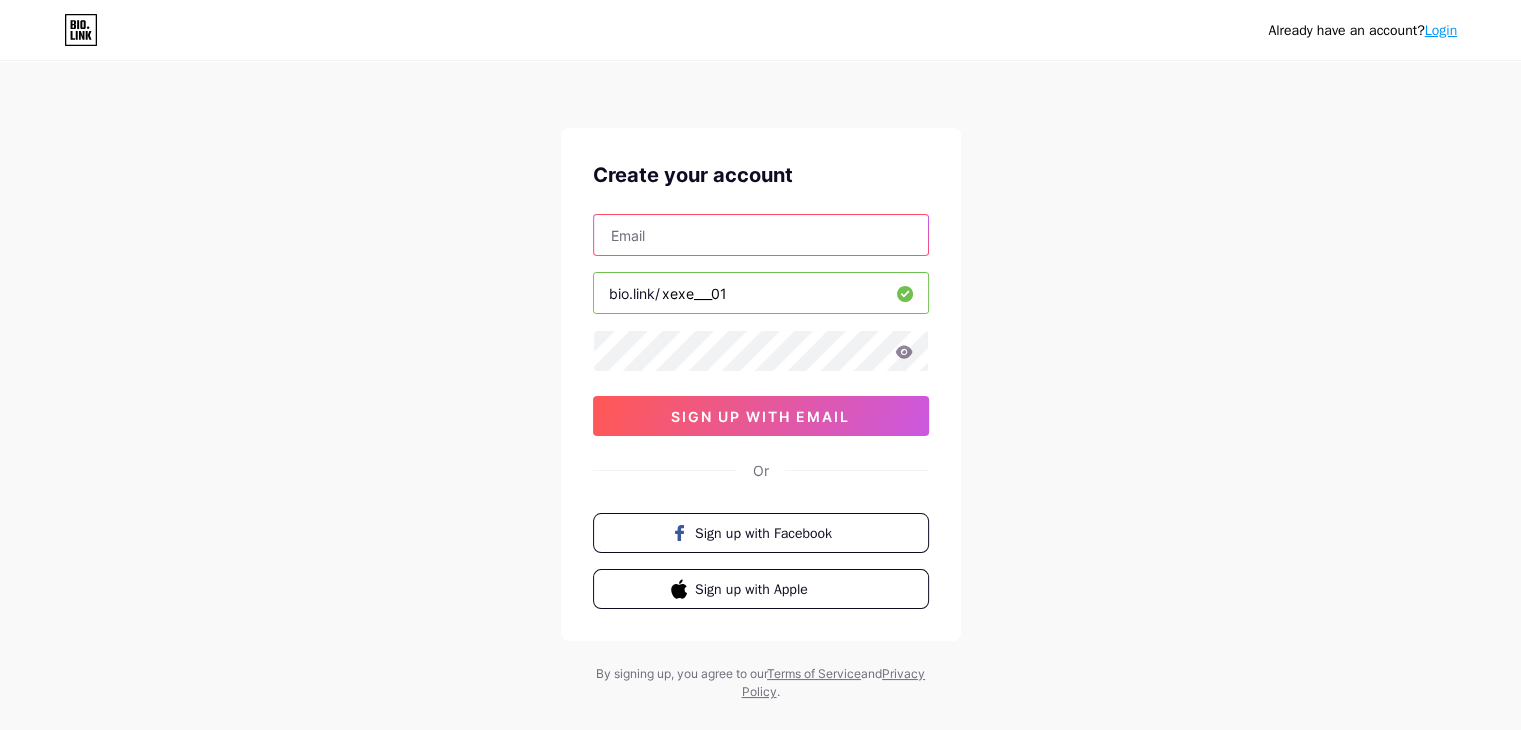 click at bounding box center [761, 235] 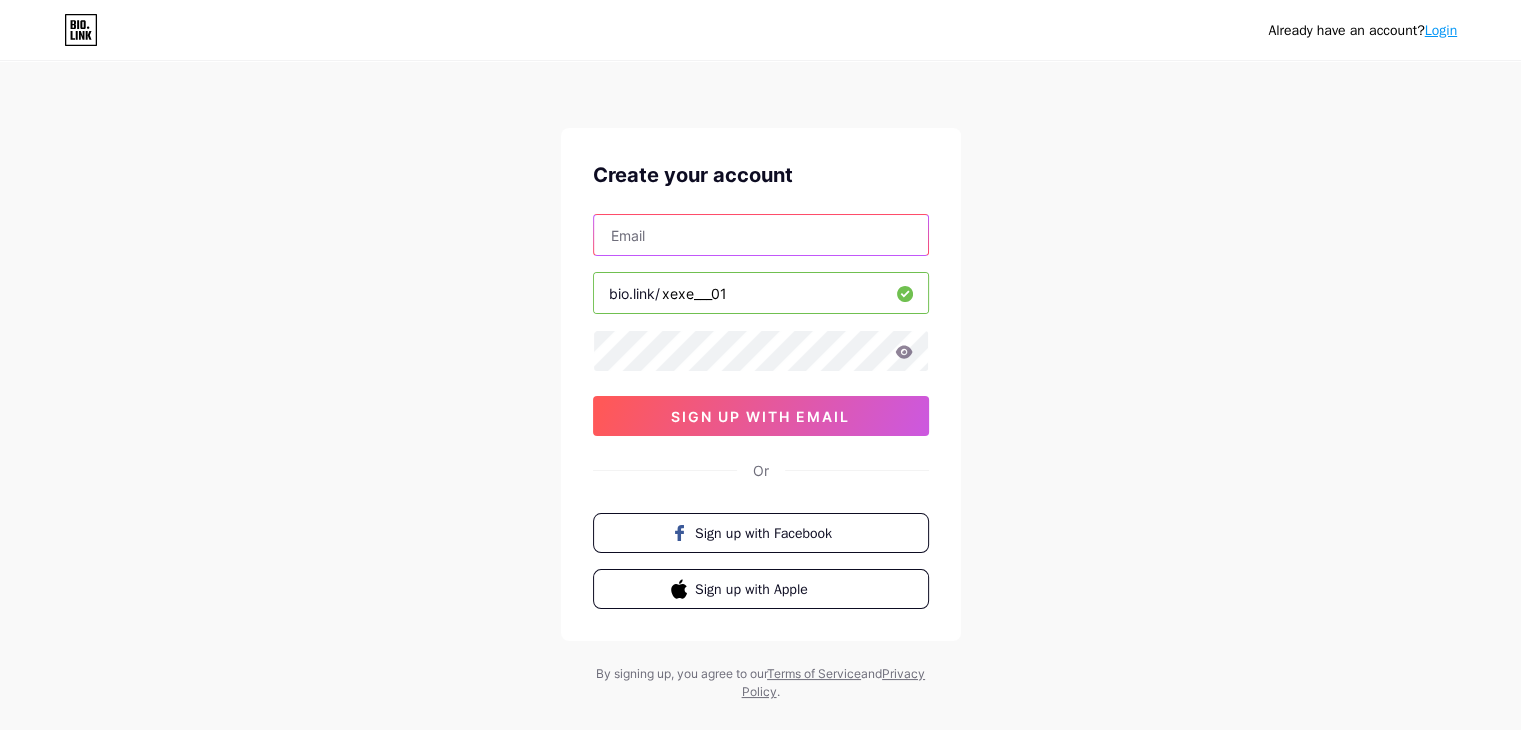 type on "[EMAIL]" 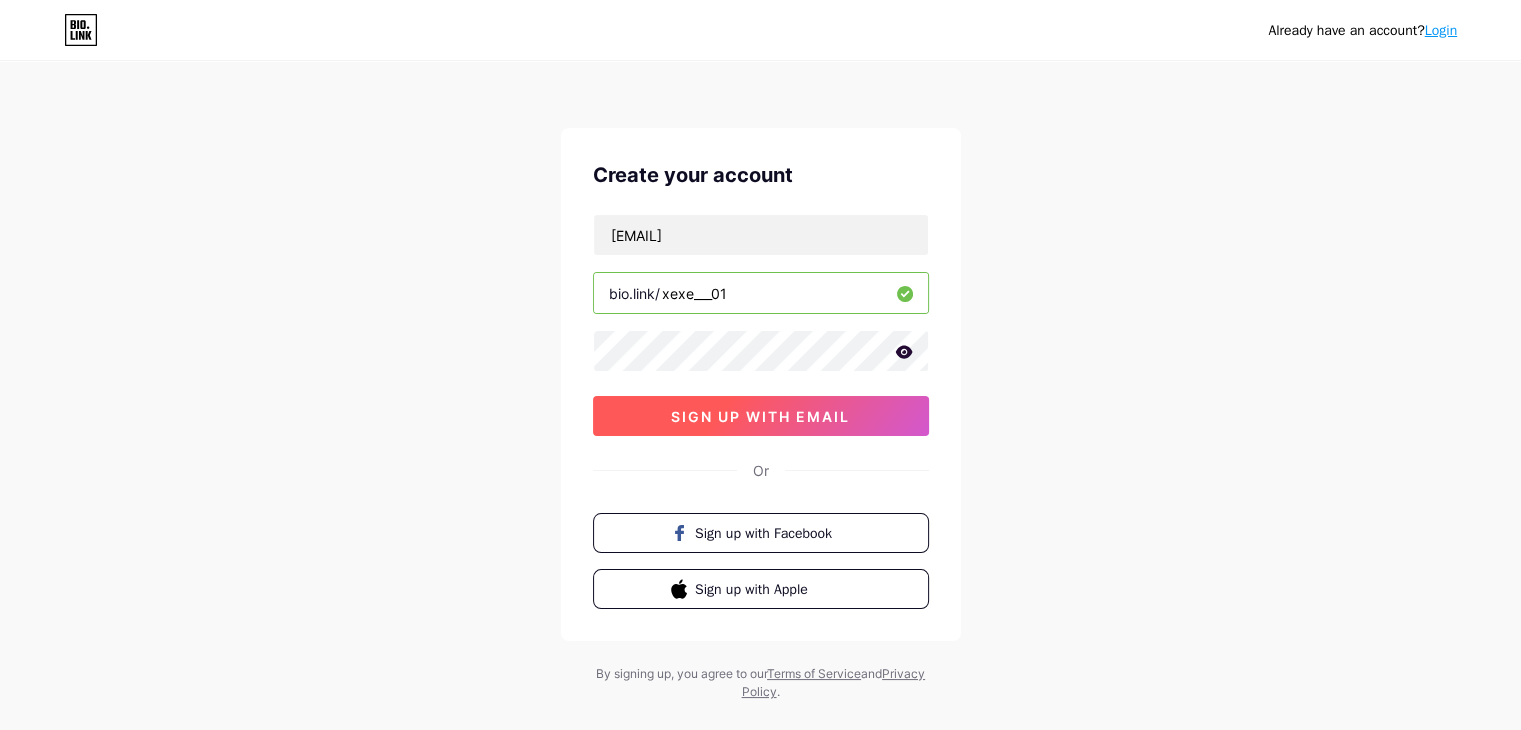 click on "sign up with email" at bounding box center [760, 416] 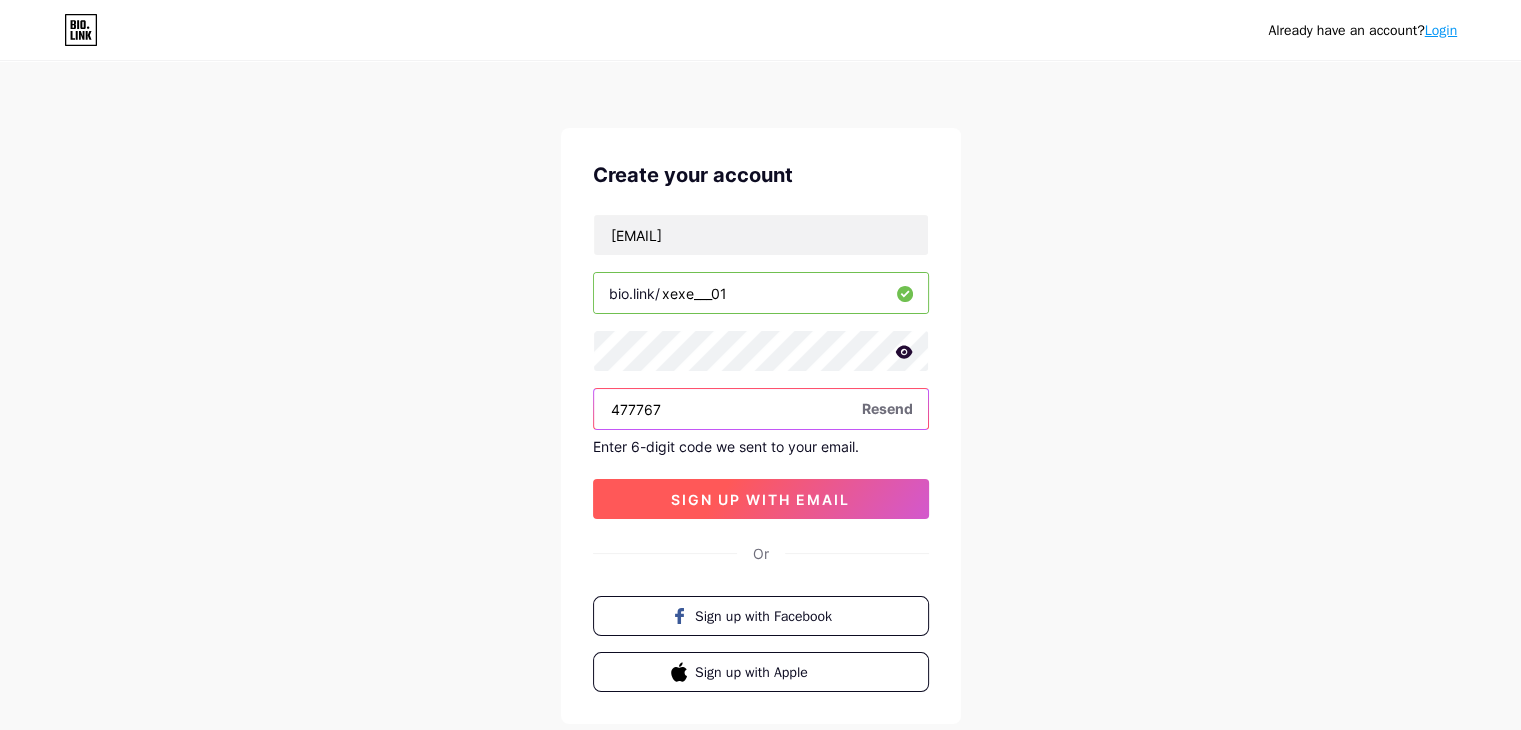 type on "477767" 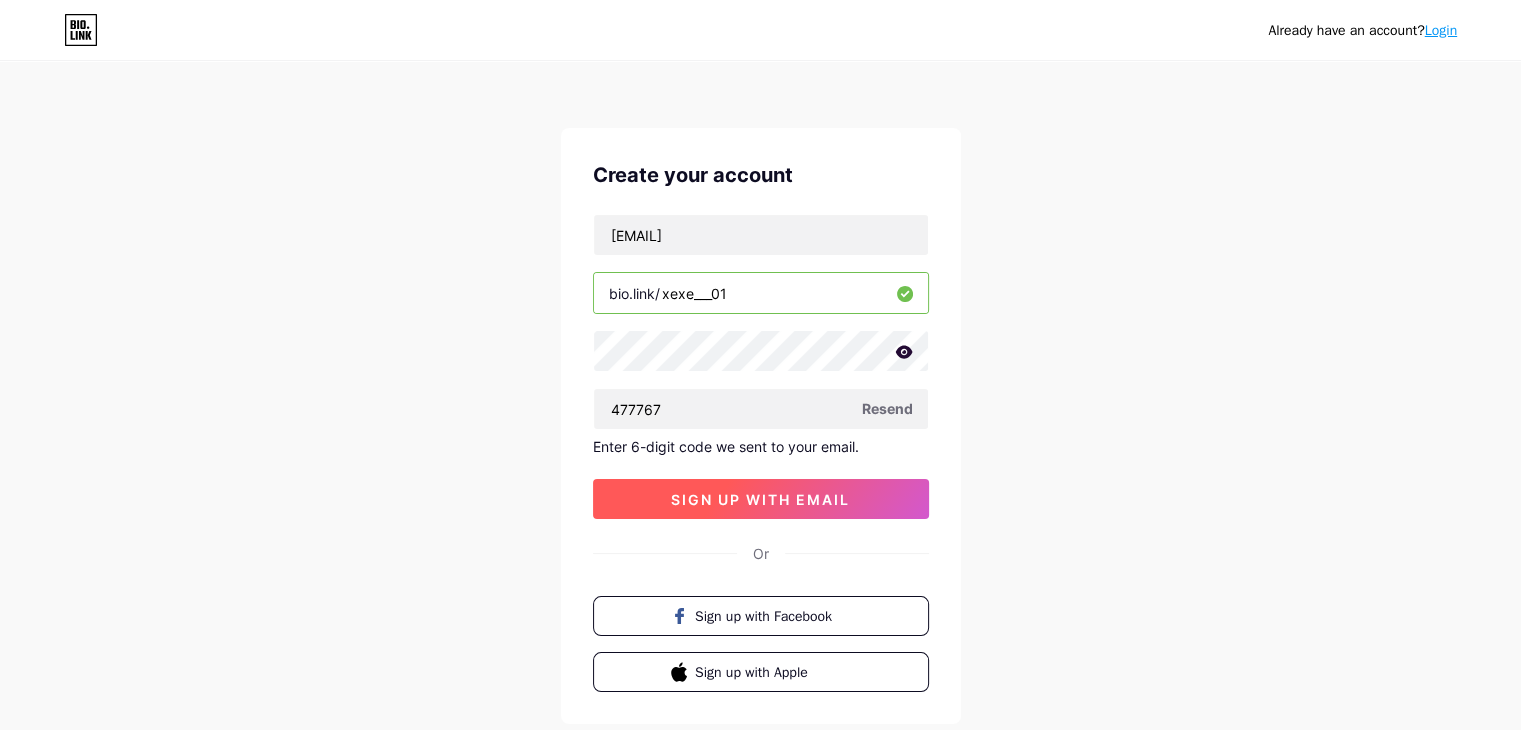 click on "sign up with email" at bounding box center (760, 499) 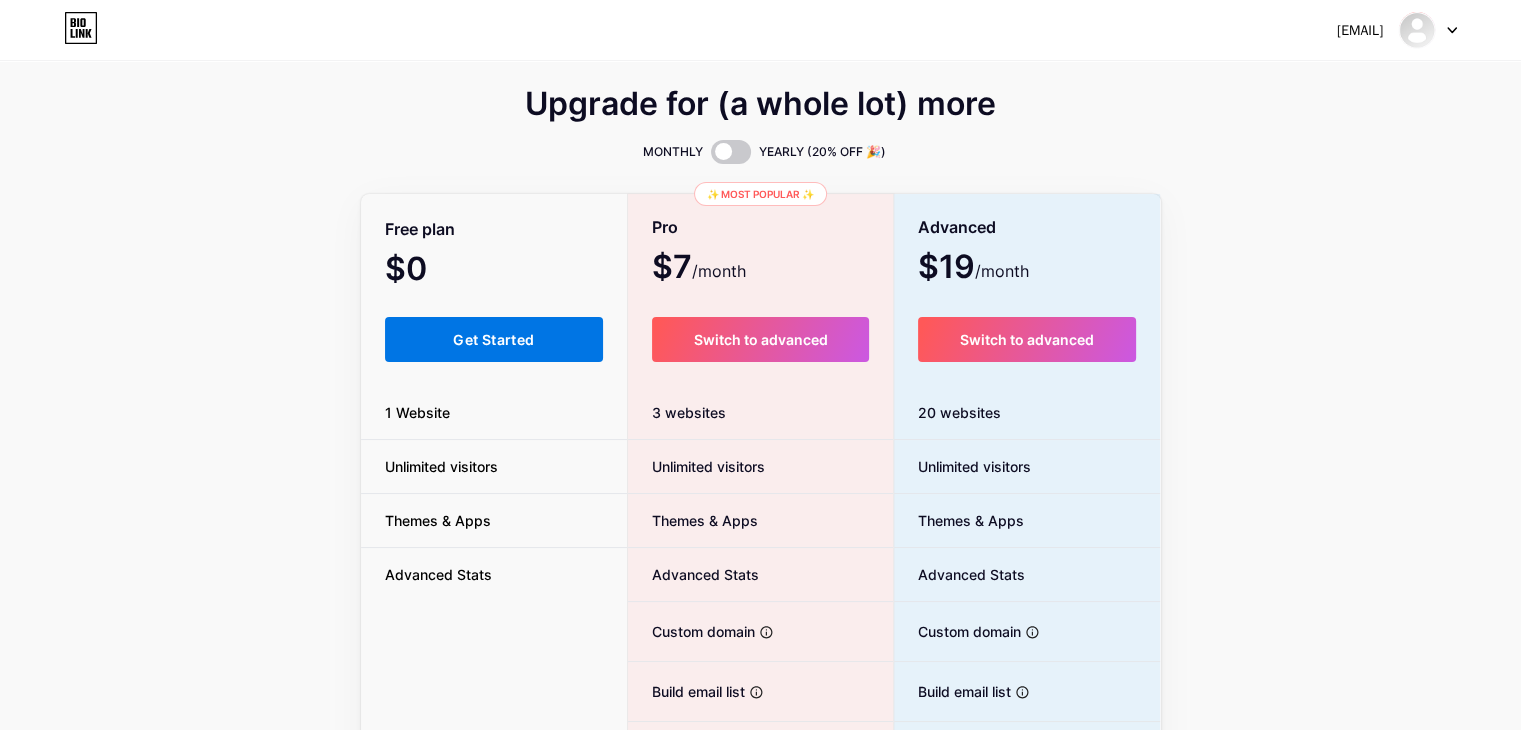 click on "Get Started" at bounding box center [493, 339] 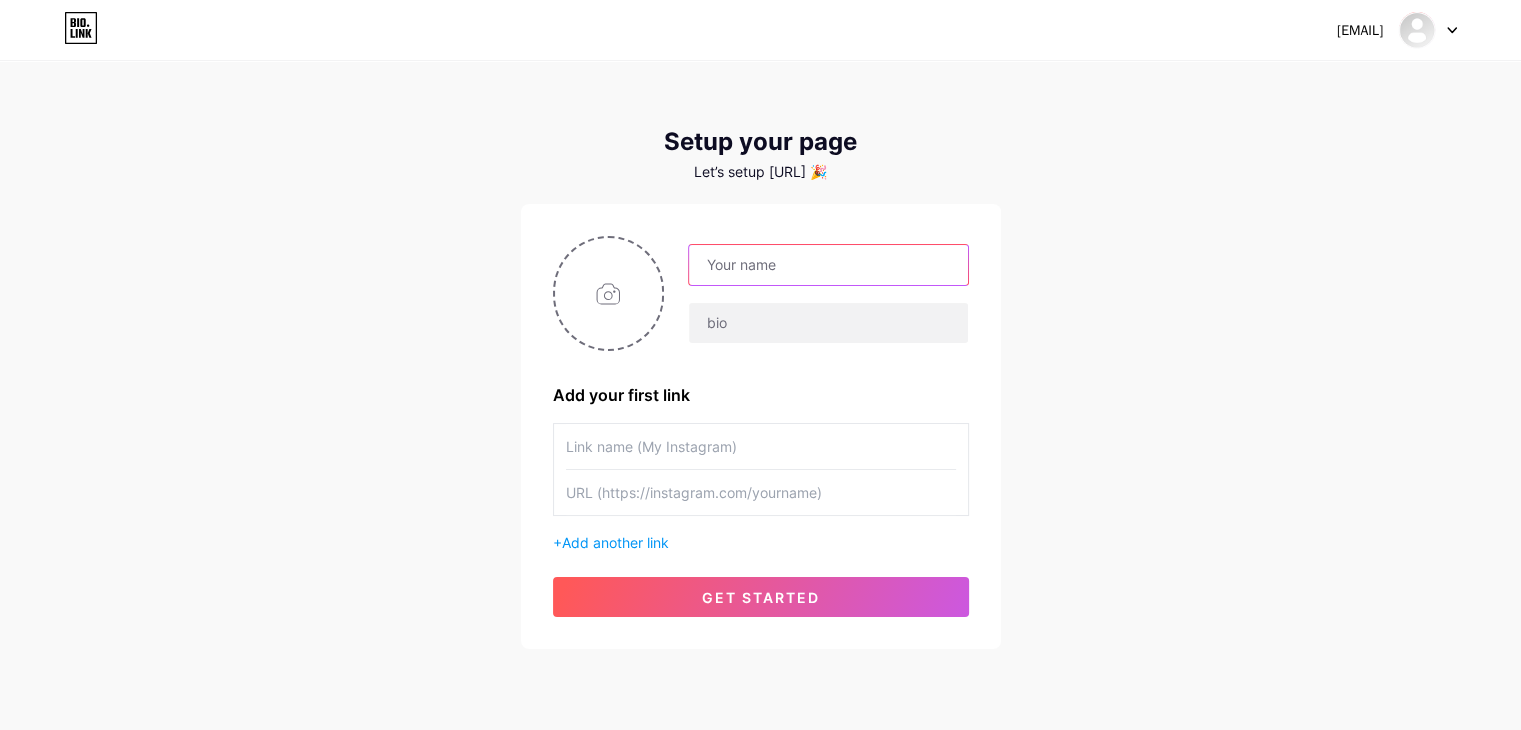 click at bounding box center (828, 265) 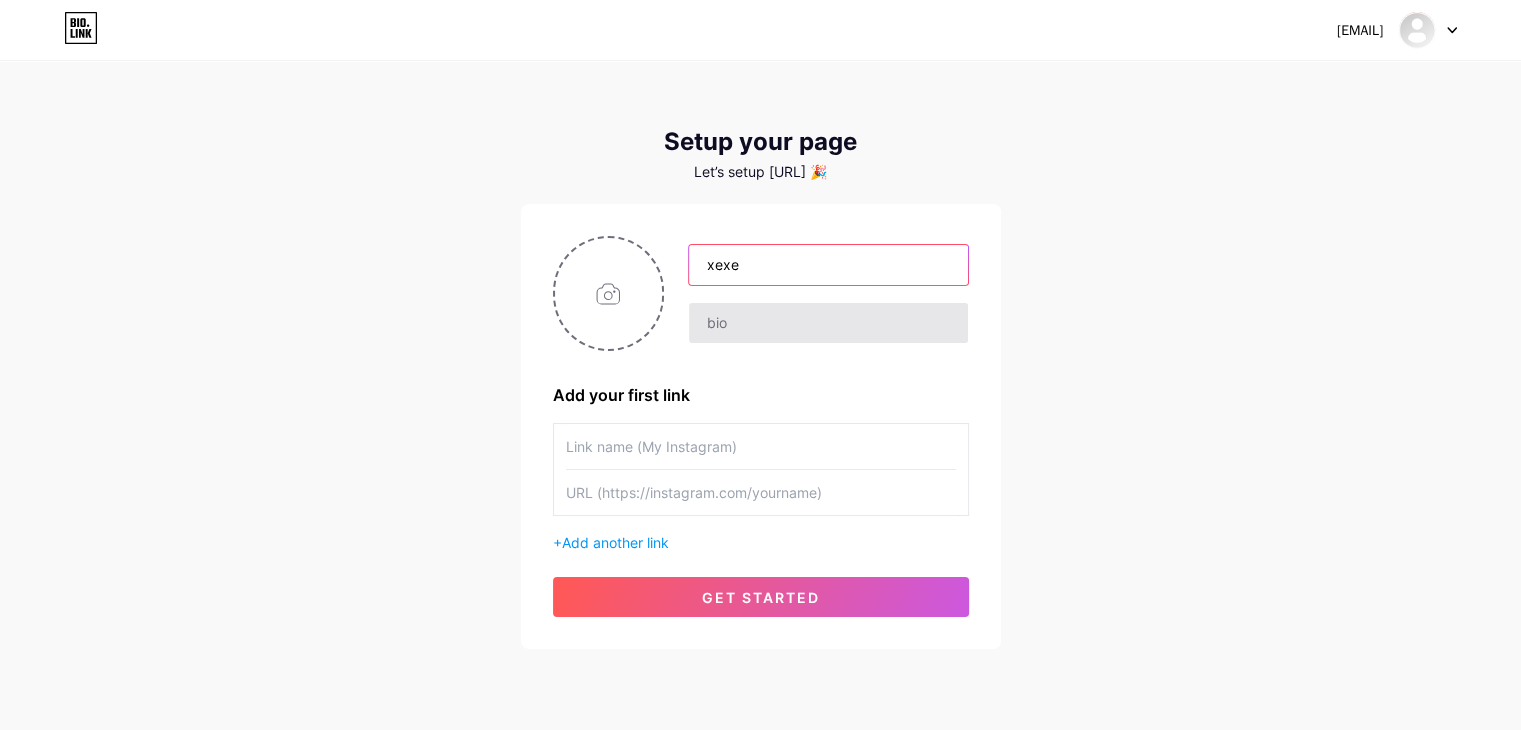 type on "xexe" 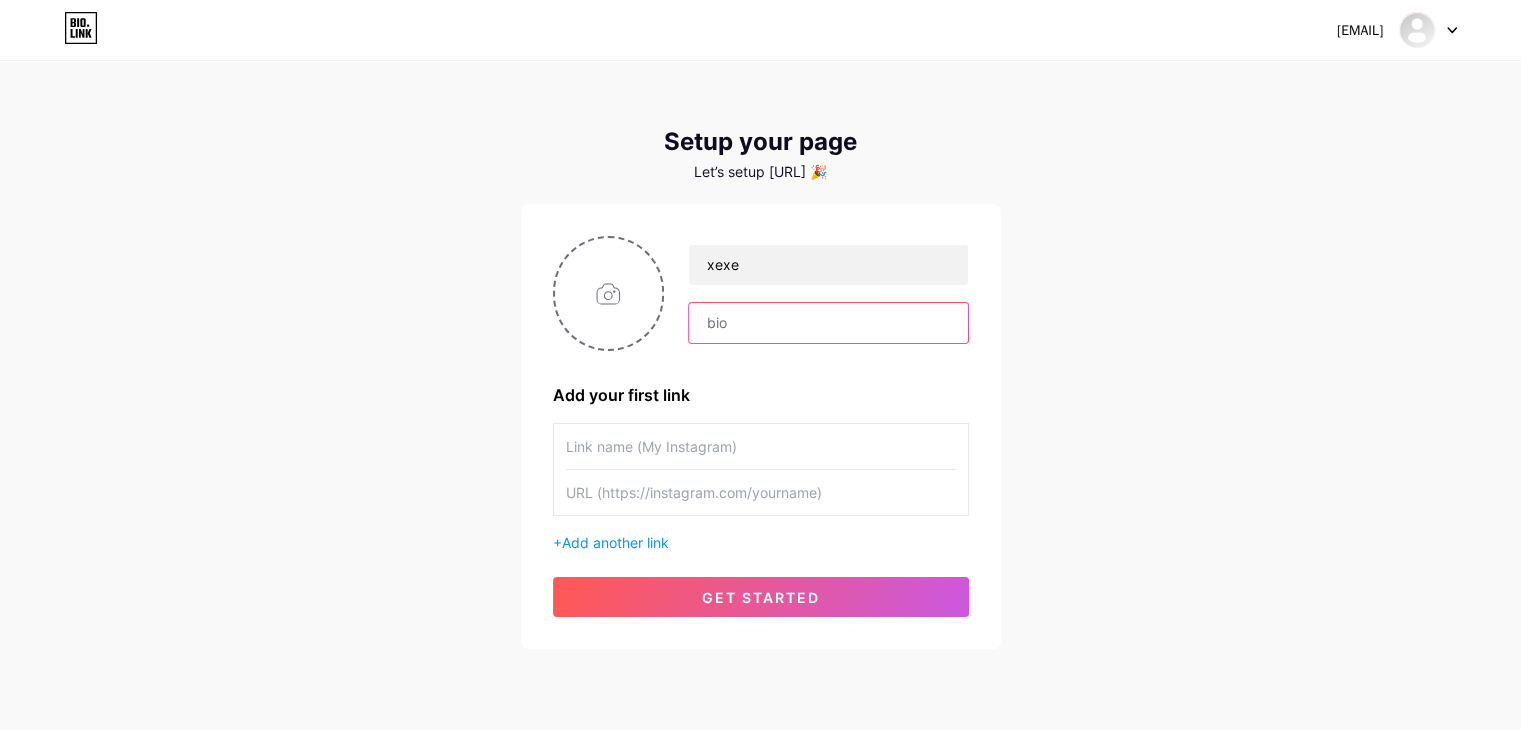 click at bounding box center [828, 323] 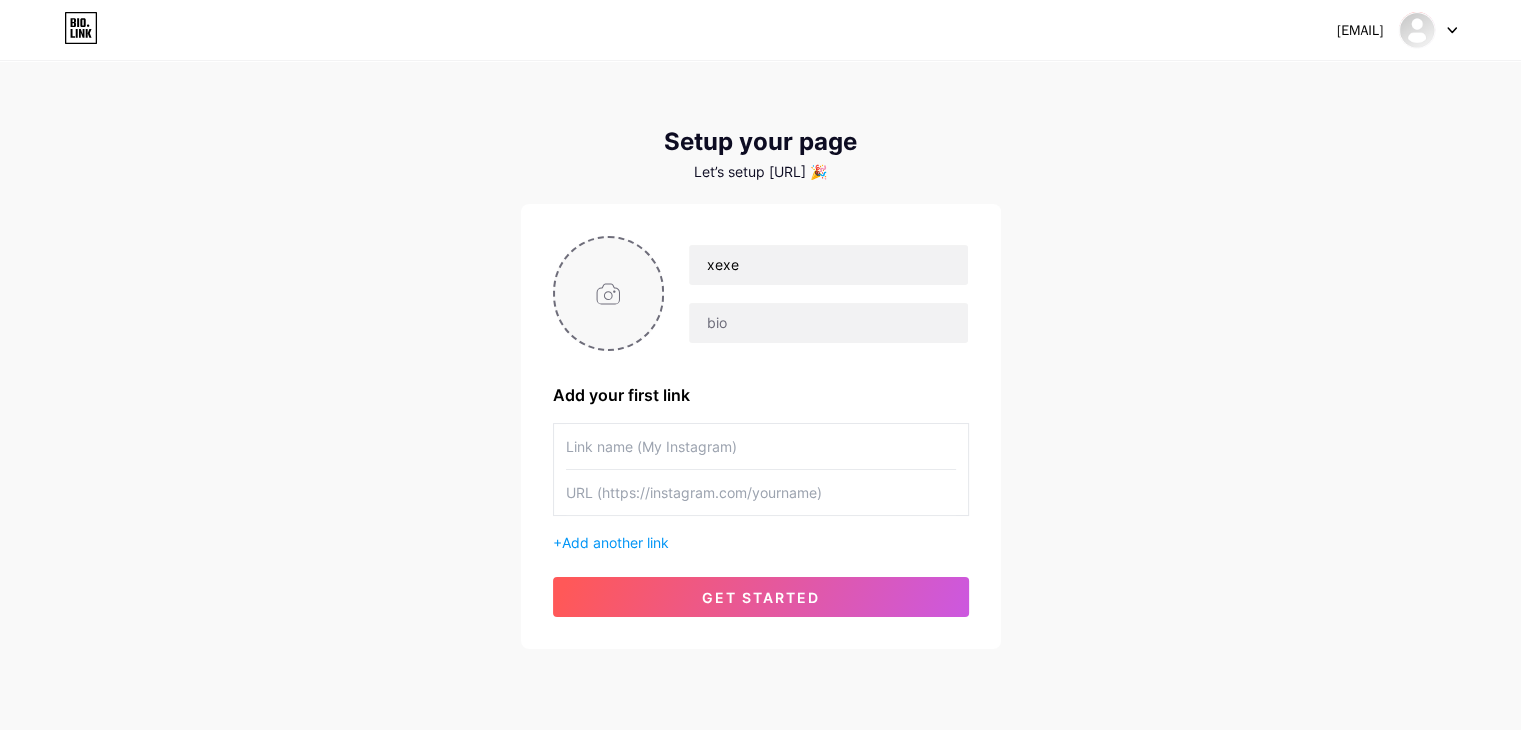 click at bounding box center [609, 293] 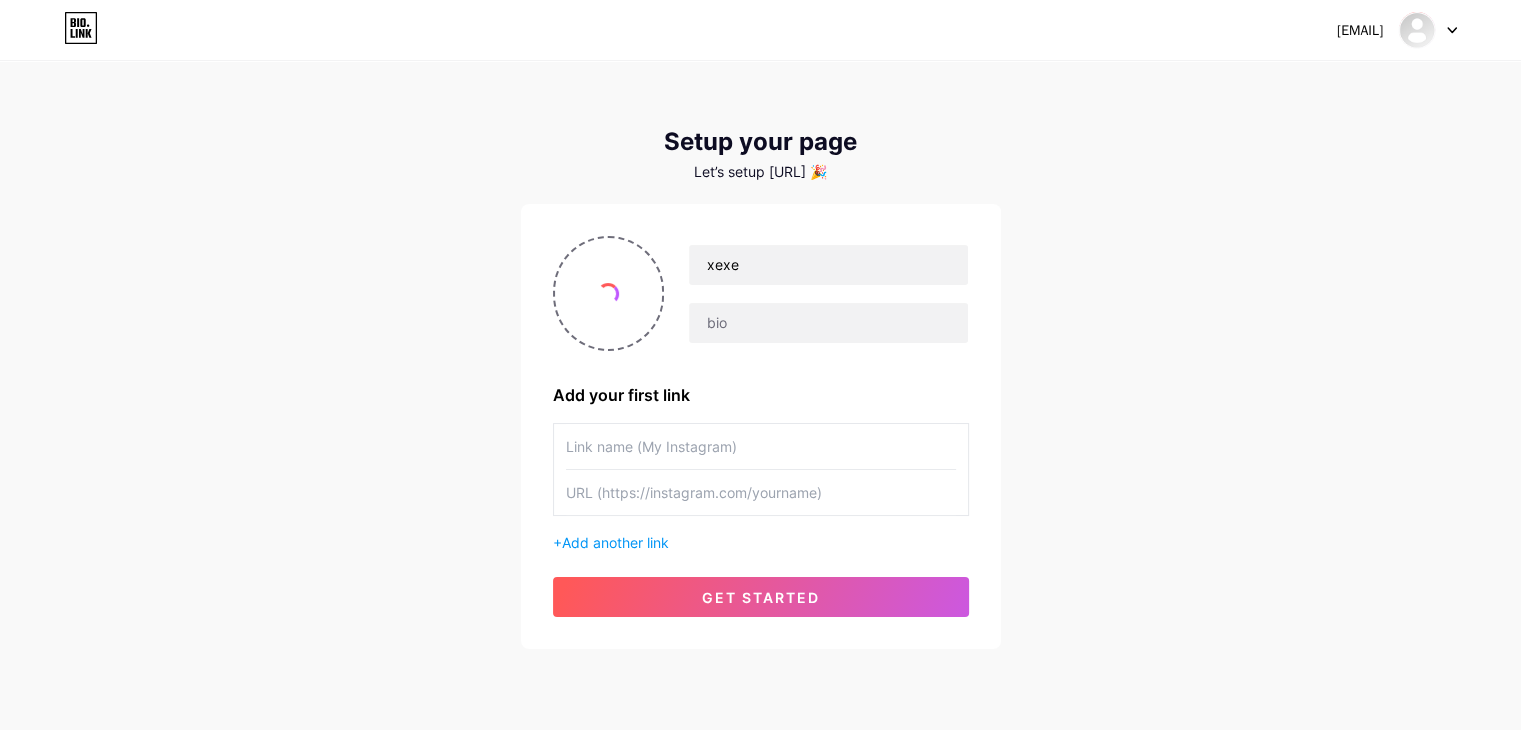 click at bounding box center [761, 446] 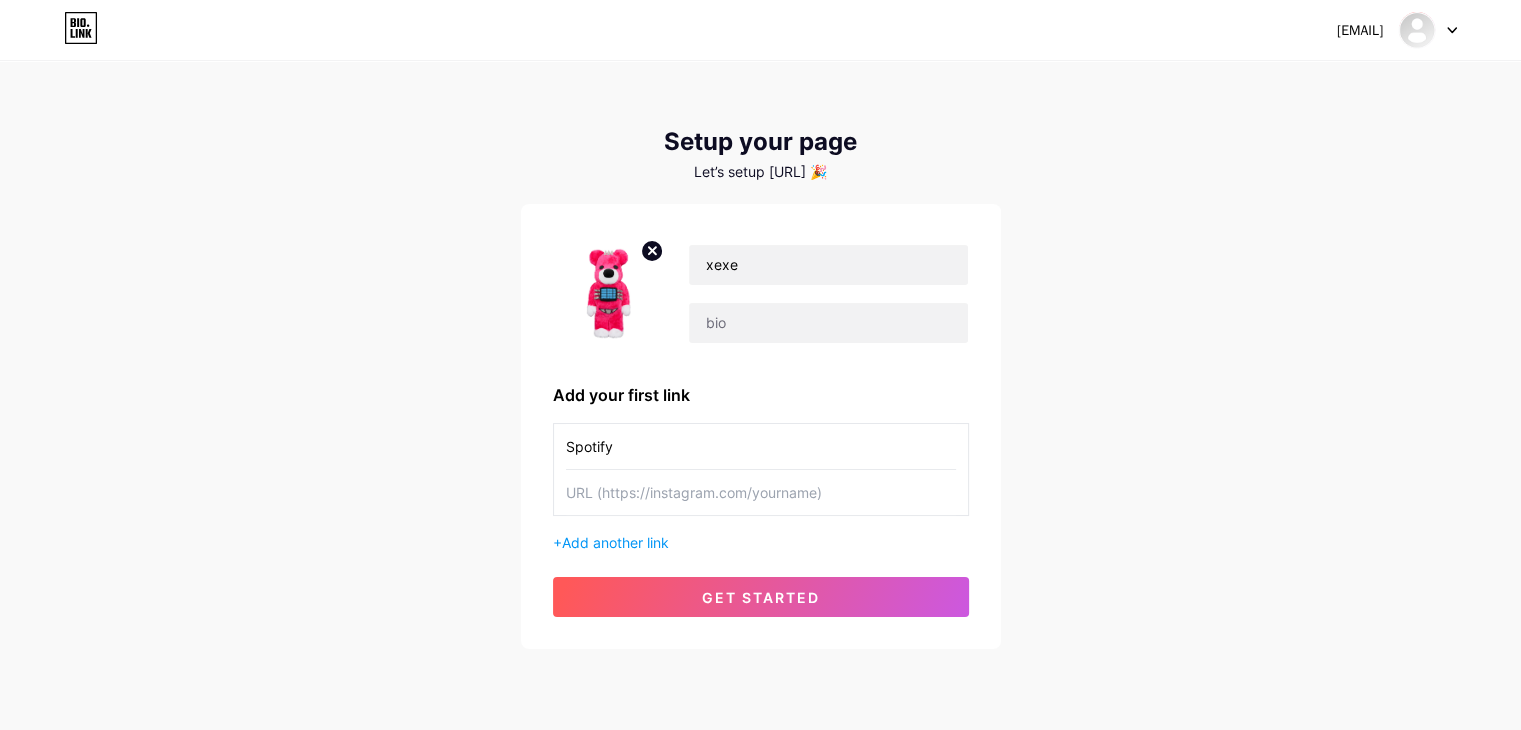 type on "Spotify" 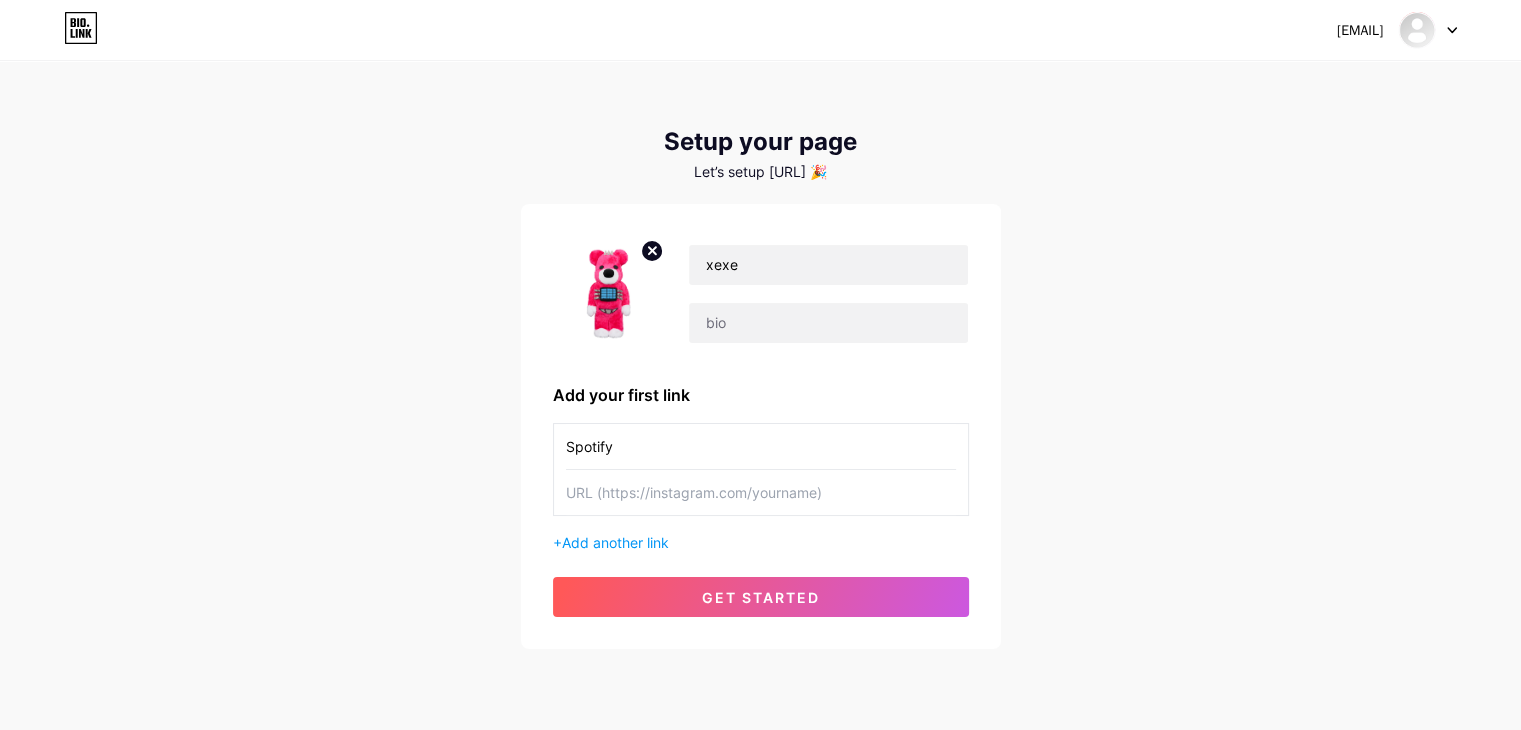 paste on "[URL]" 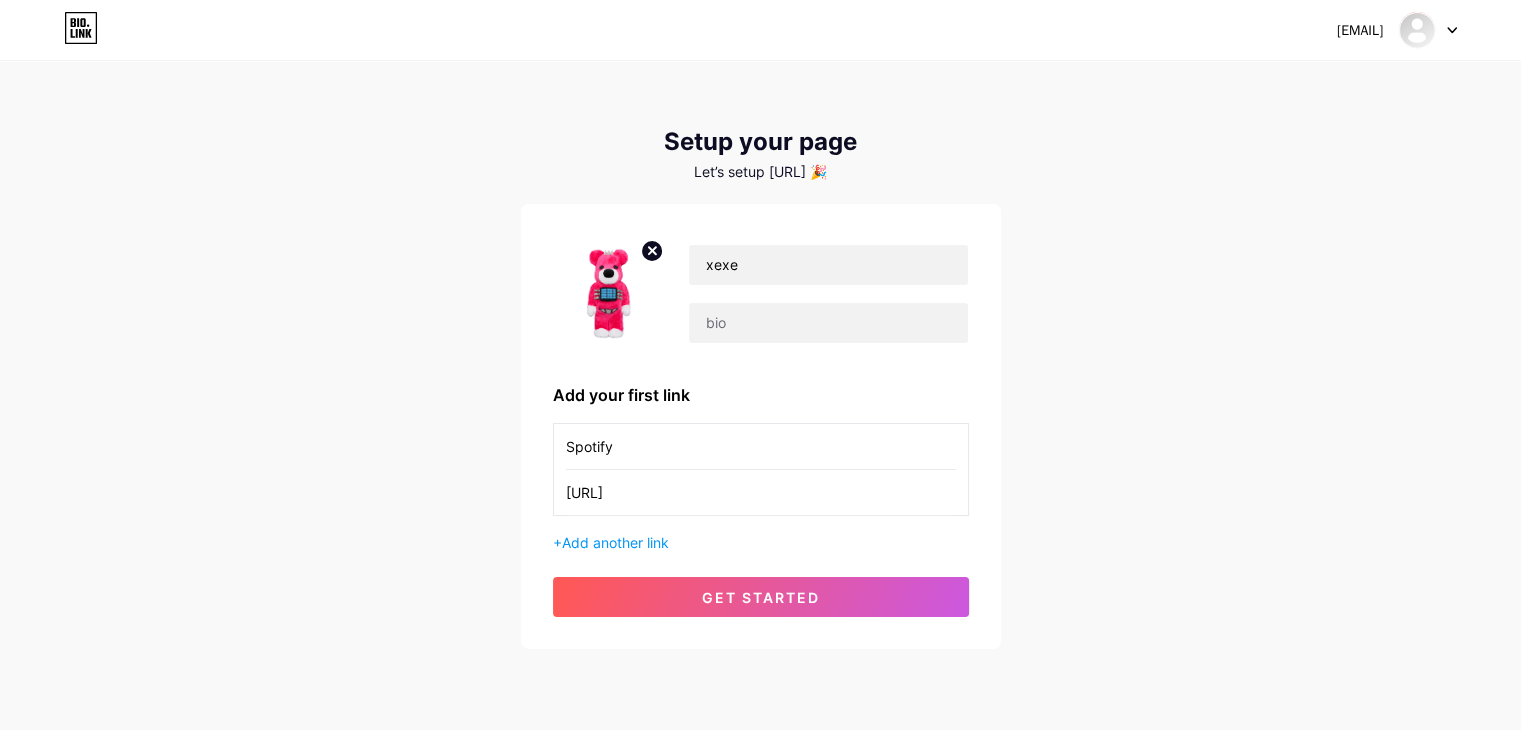 scroll, scrollTop: 0, scrollLeft: 426, axis: horizontal 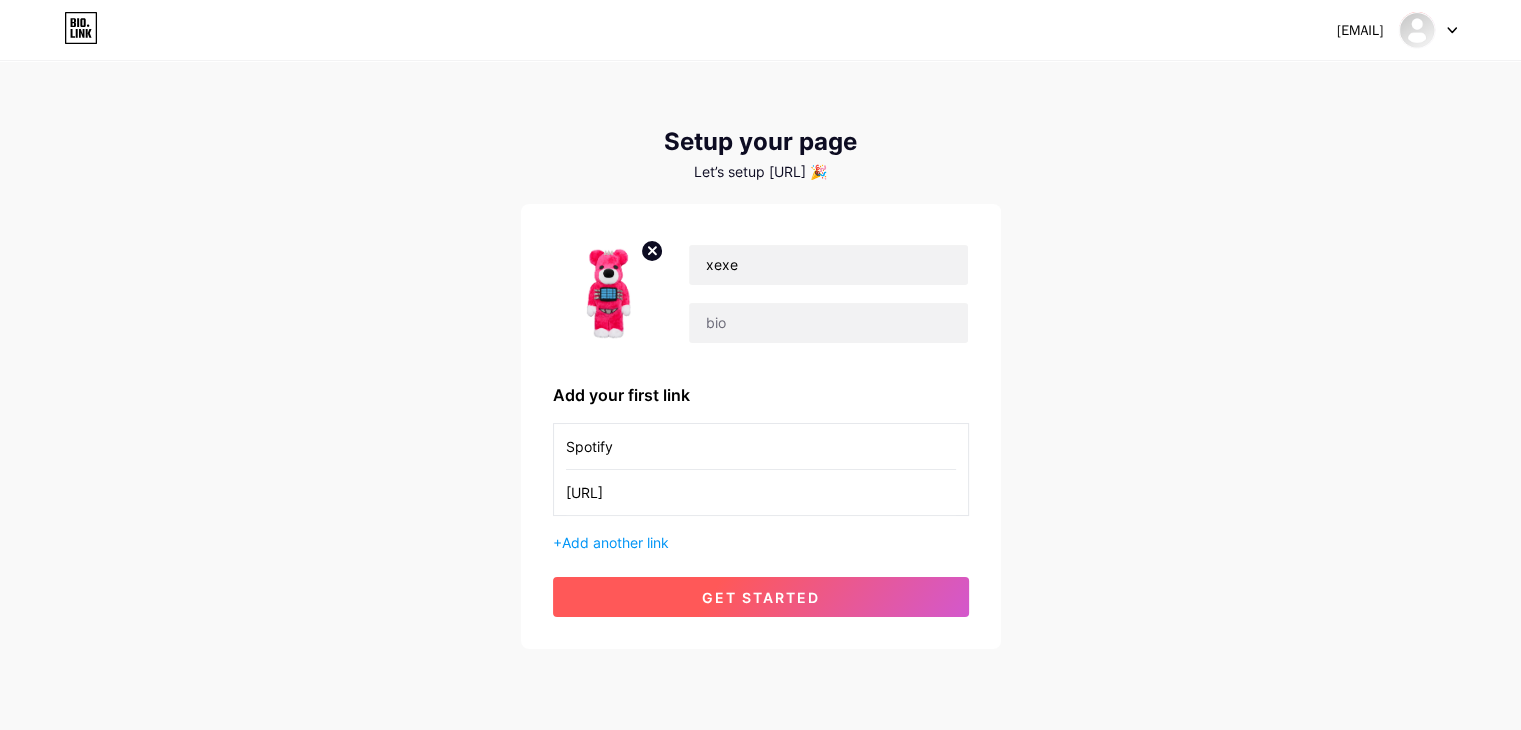 type on "[URL]" 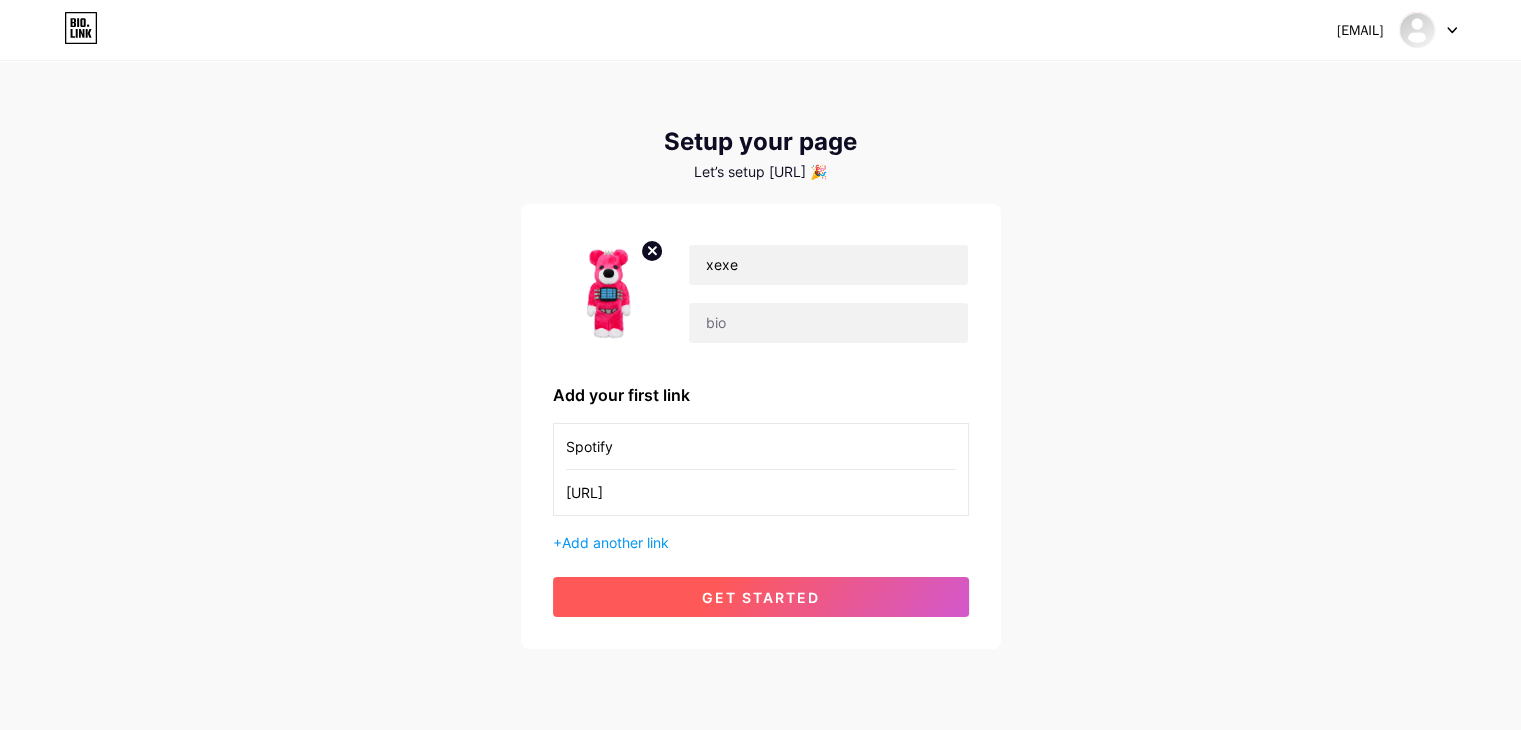 scroll, scrollTop: 0, scrollLeft: 0, axis: both 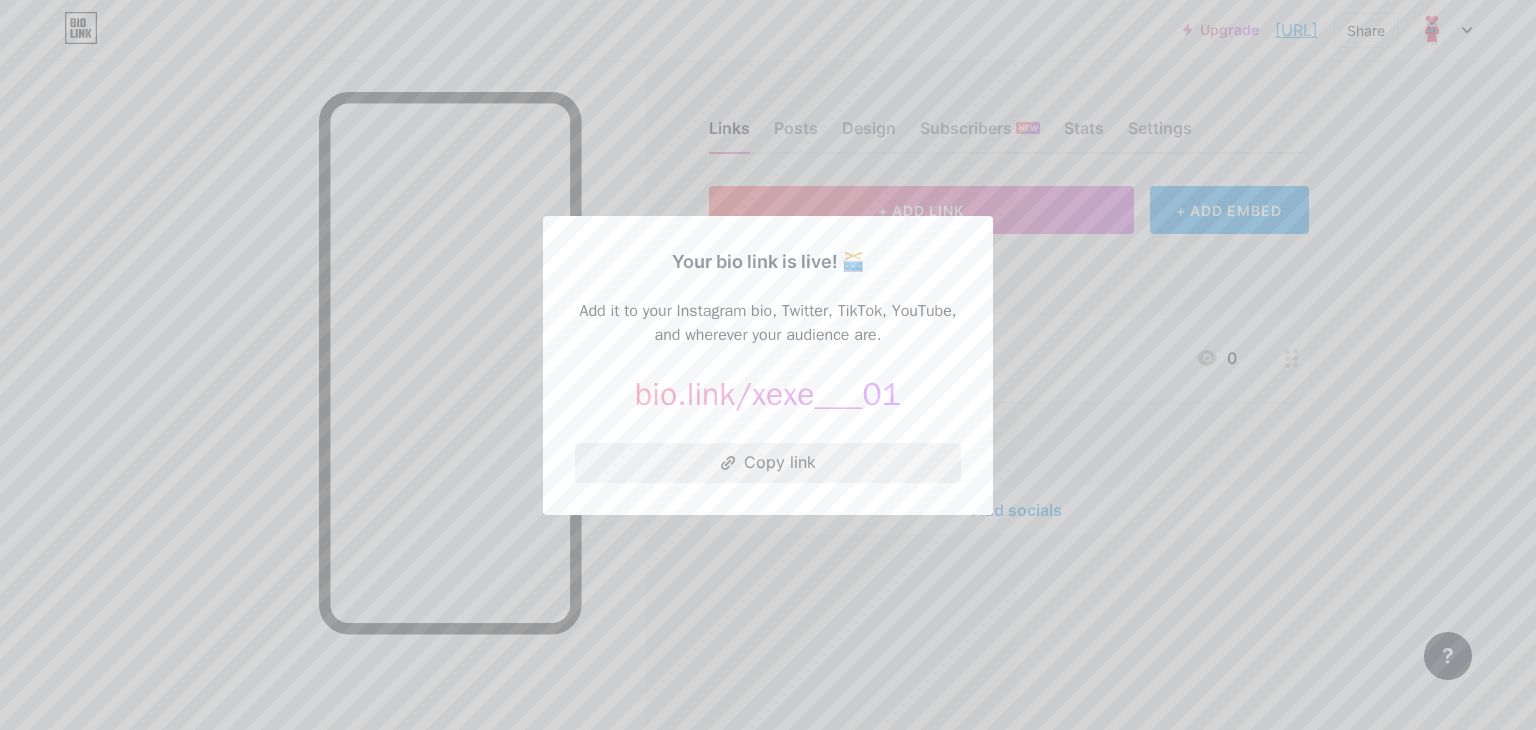 click on "Copy link" at bounding box center (768, 463) 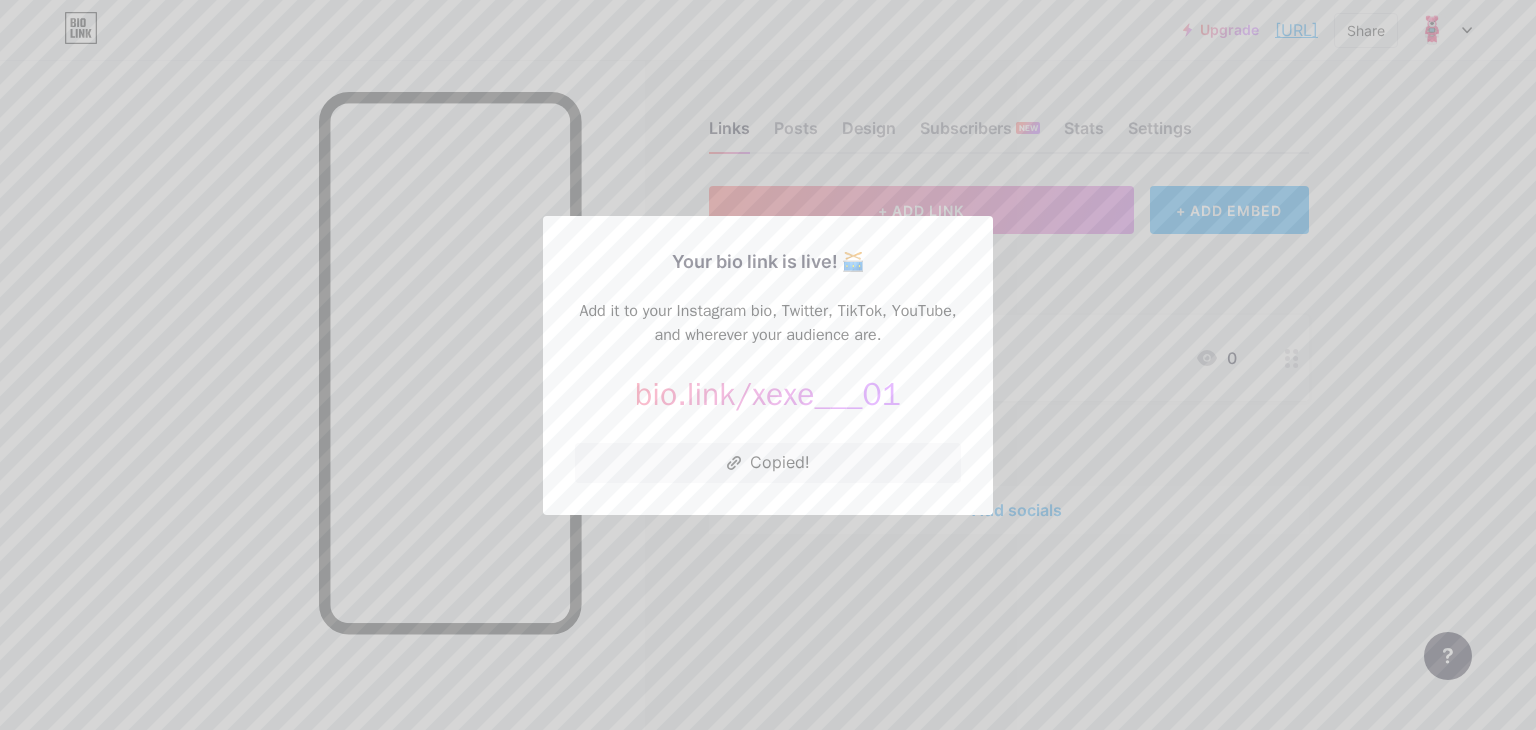 click at bounding box center [768, 365] 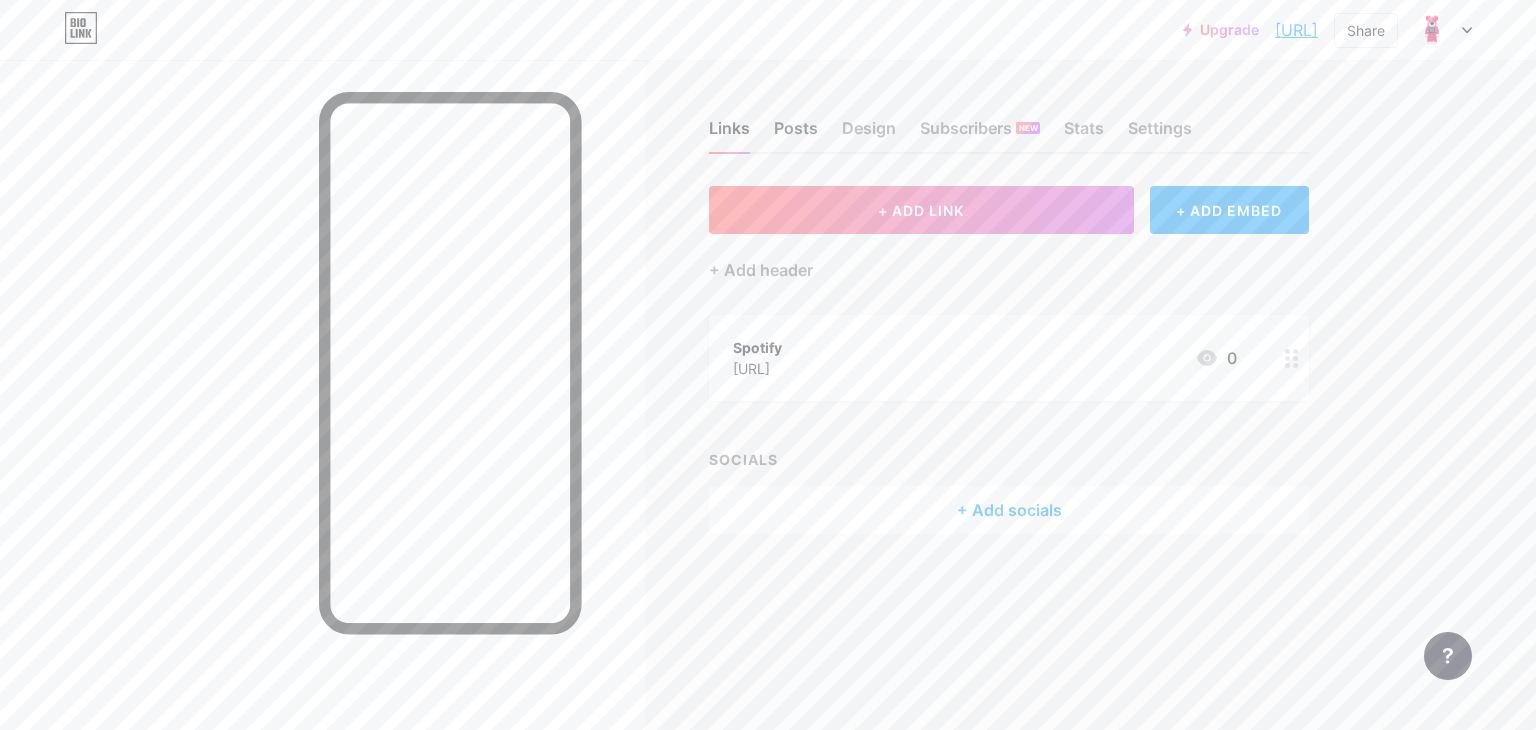 click on "Posts" at bounding box center (796, 134) 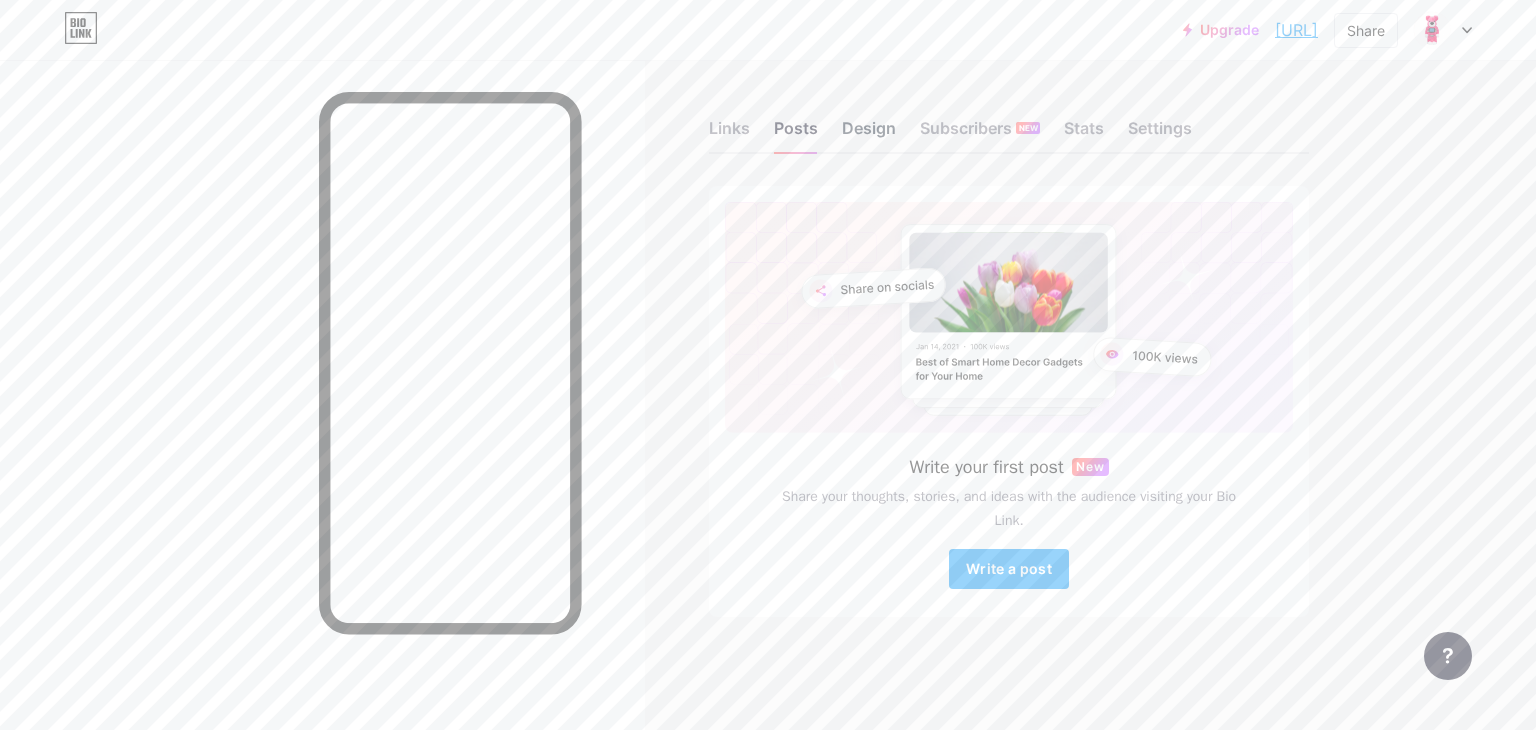 click on "Design" at bounding box center (869, 134) 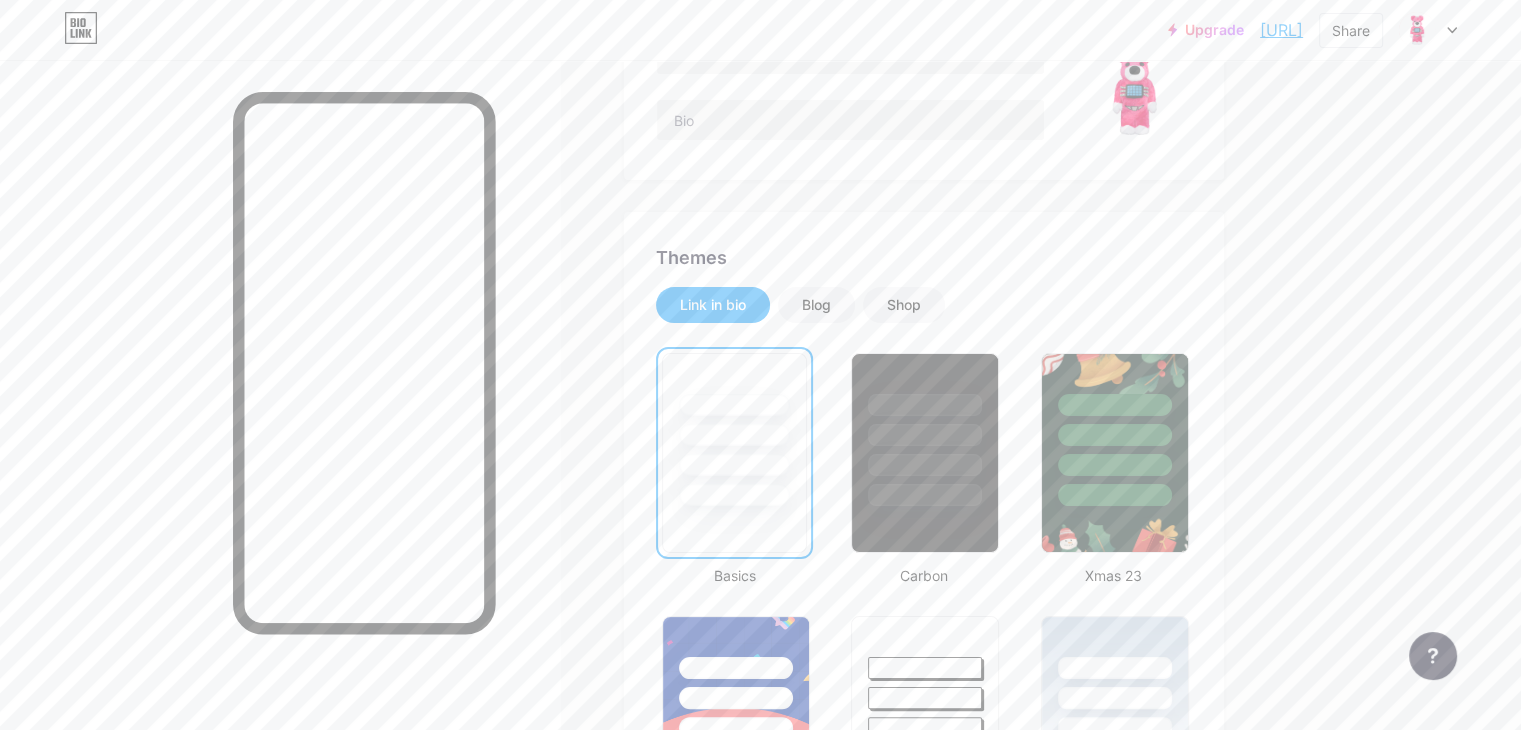 scroll, scrollTop: 264, scrollLeft: 0, axis: vertical 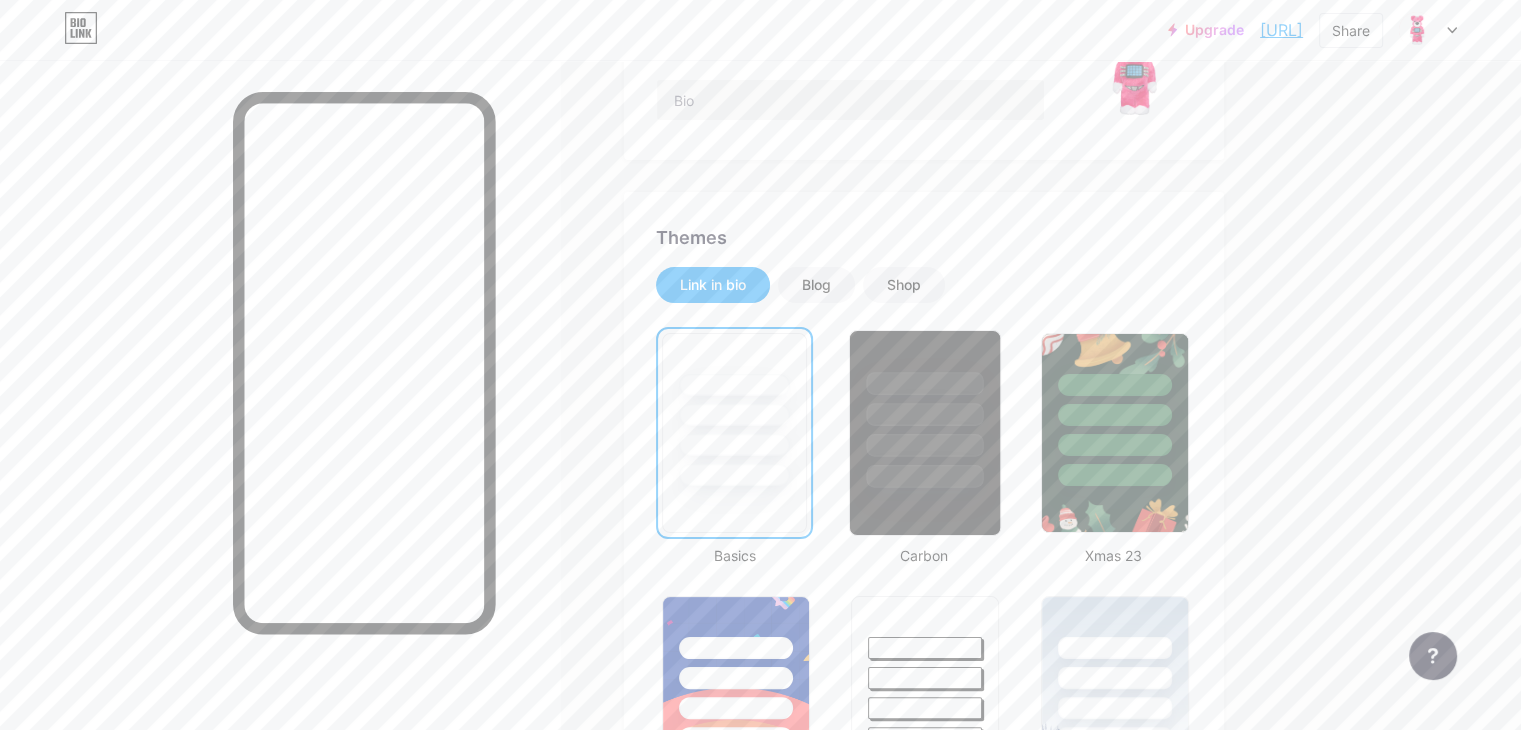 click at bounding box center (925, 445) 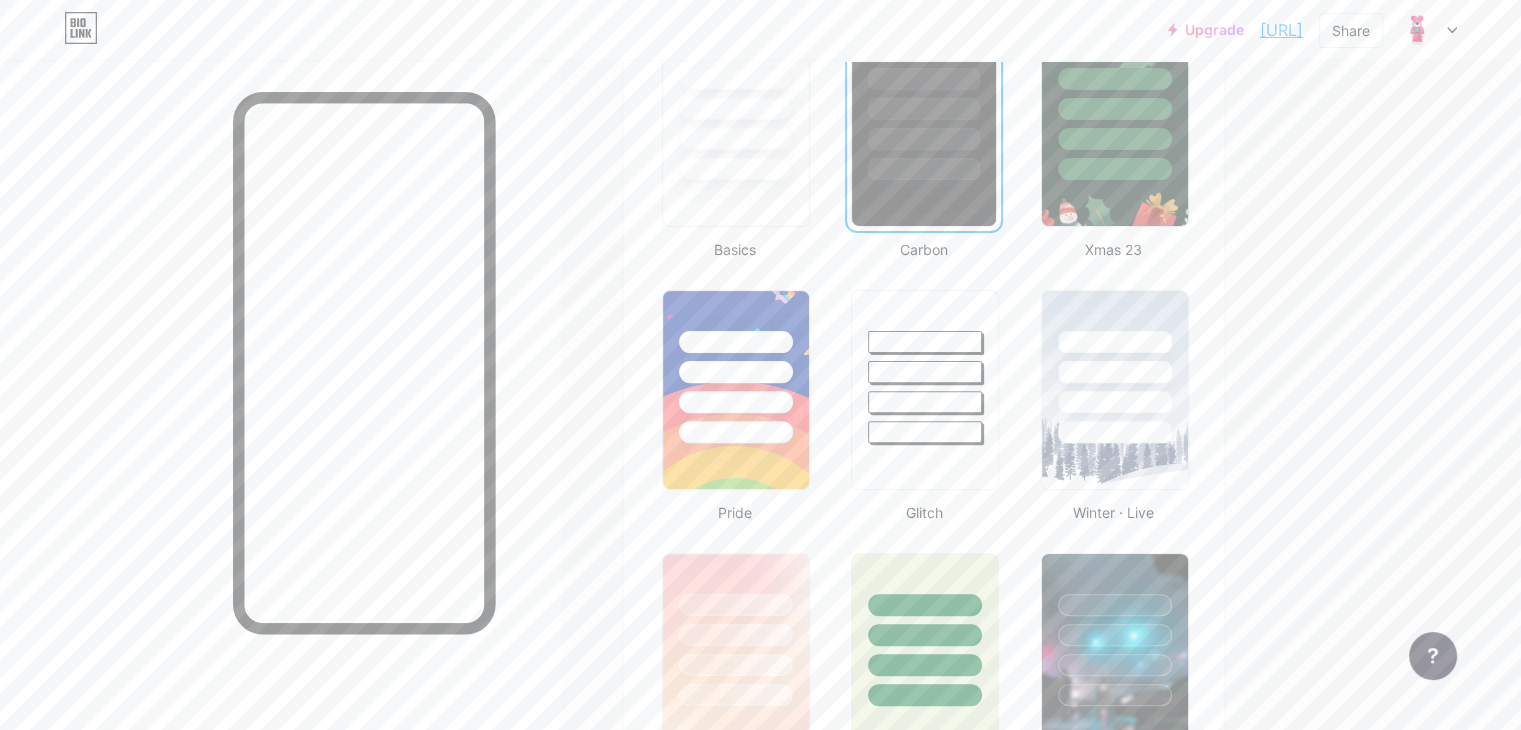 scroll, scrollTop: 576, scrollLeft: 0, axis: vertical 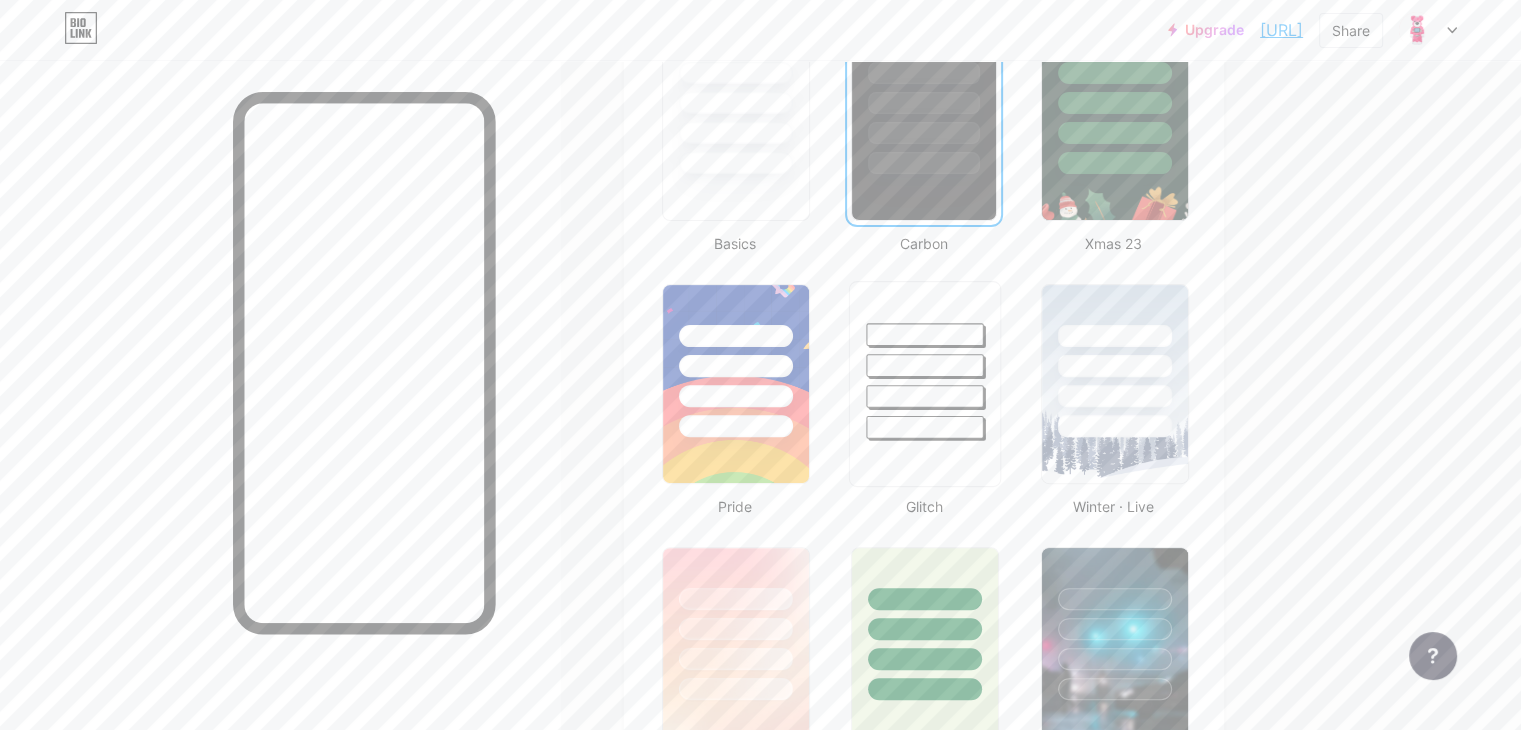 click at bounding box center [925, 427] 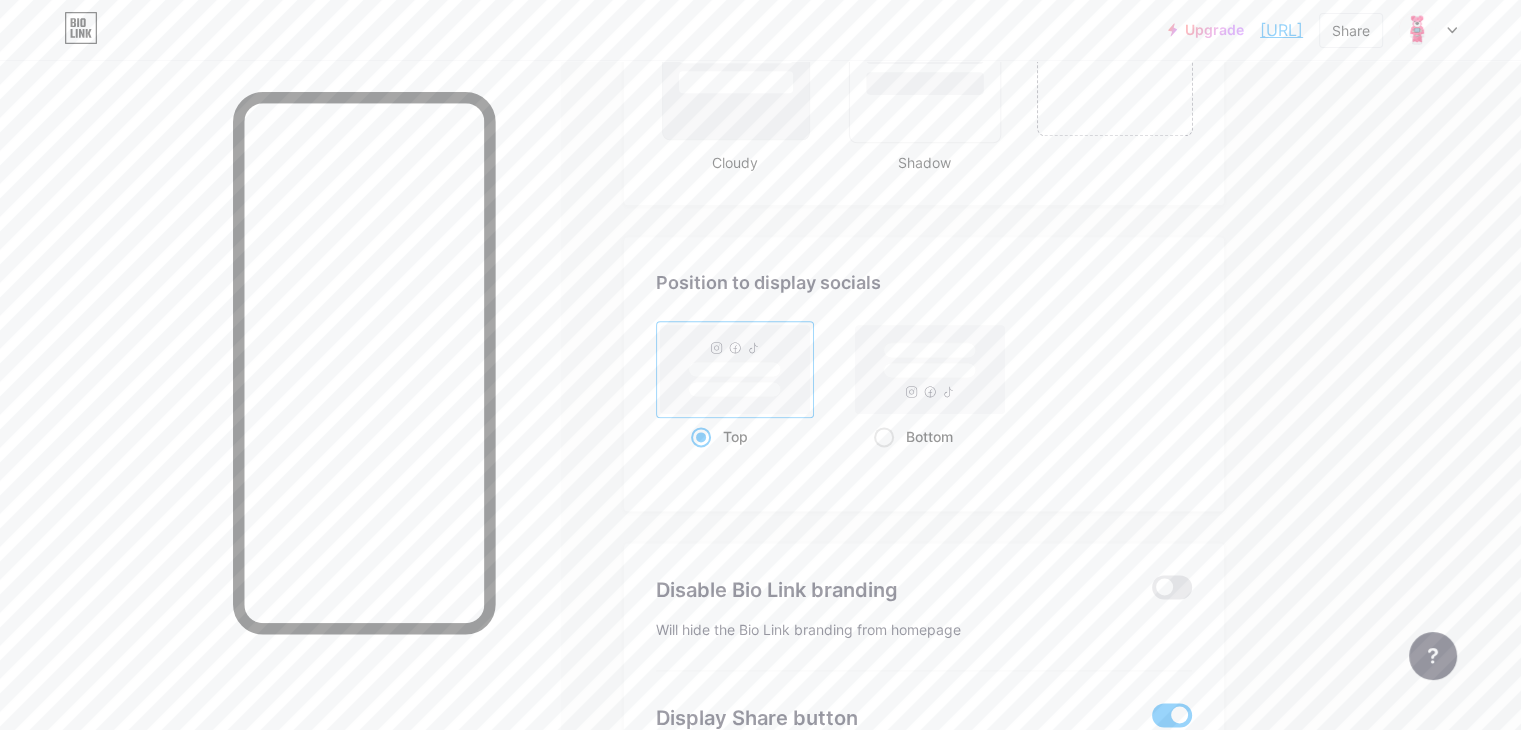 scroll, scrollTop: 2660, scrollLeft: 0, axis: vertical 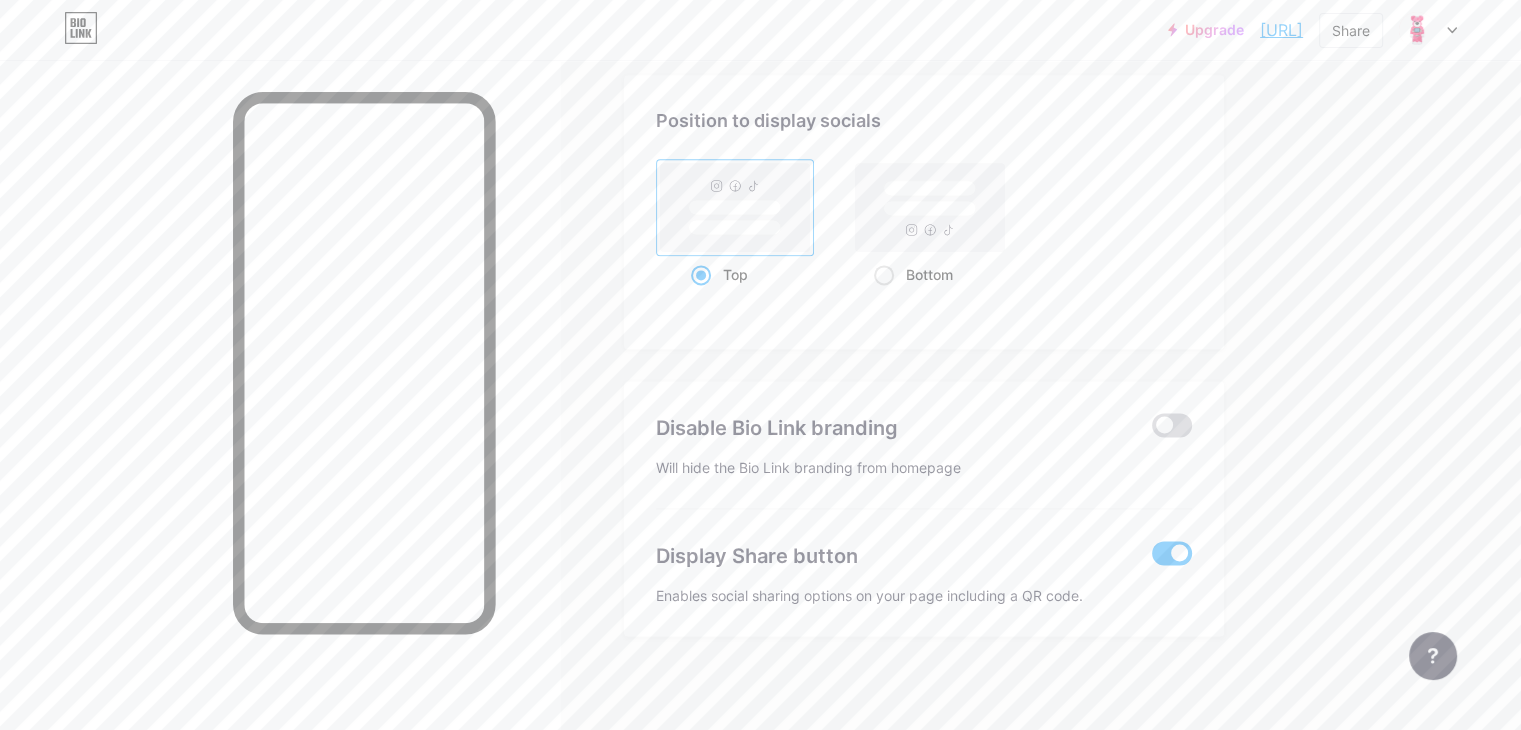 click at bounding box center (1172, 425) 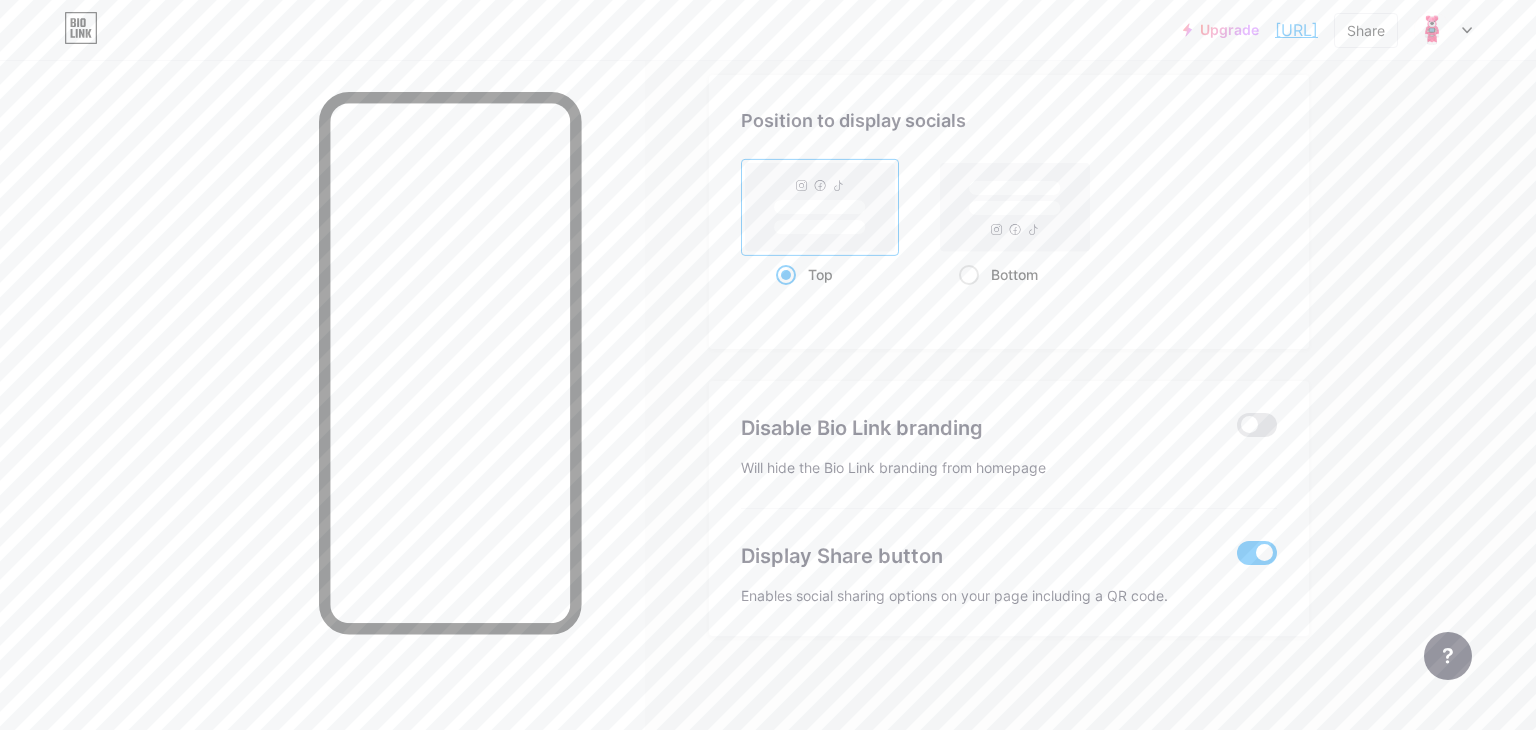 click 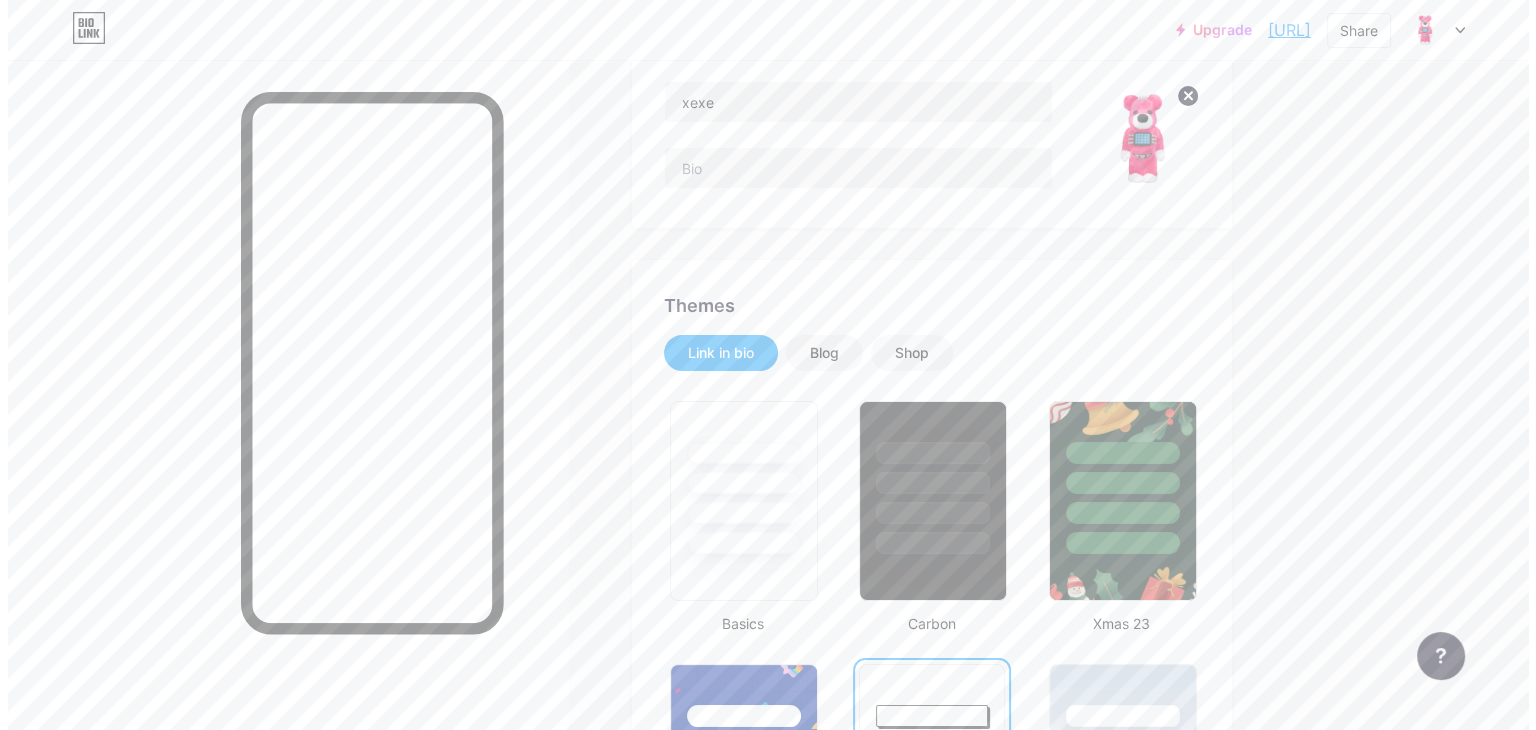 scroll, scrollTop: 0, scrollLeft: 0, axis: both 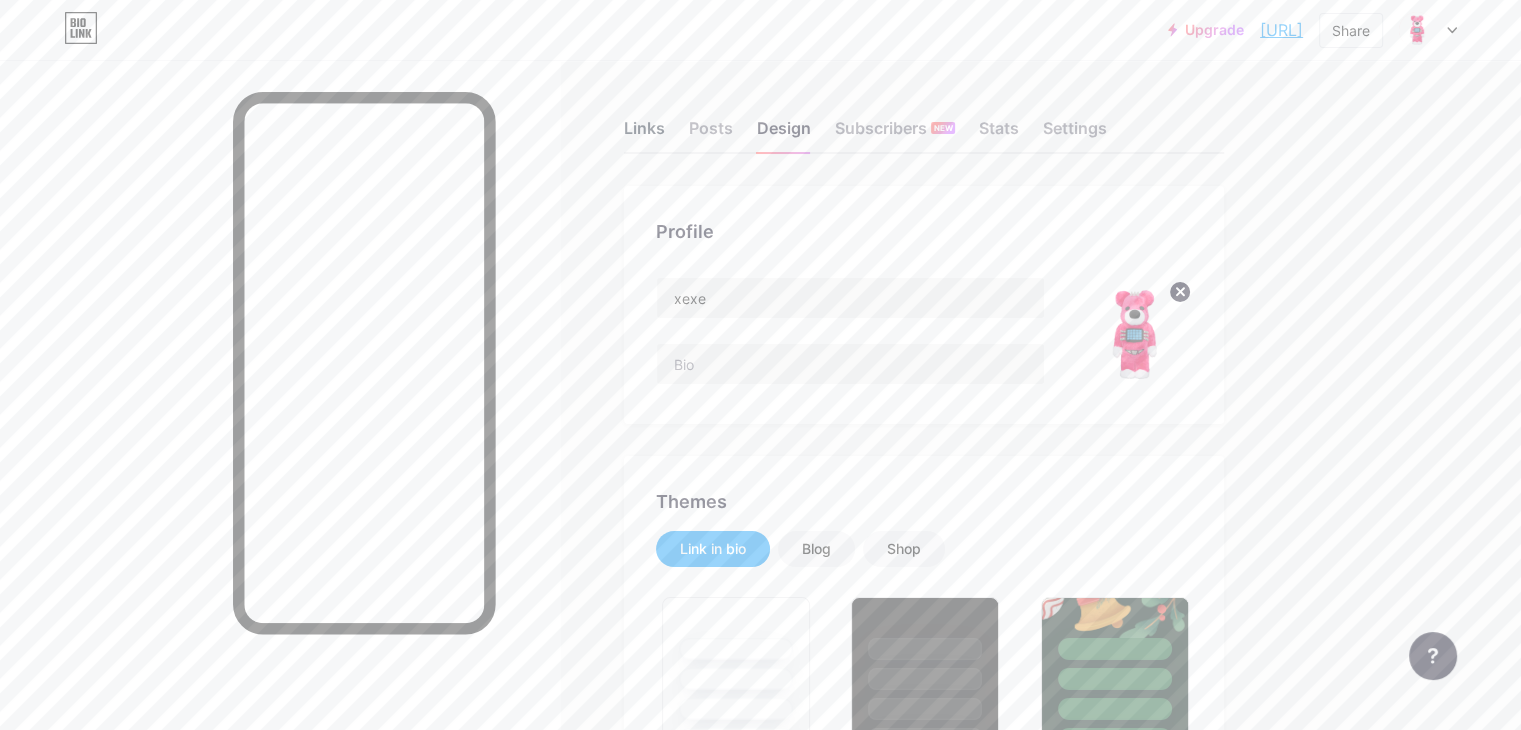 click on "Links" at bounding box center [644, 134] 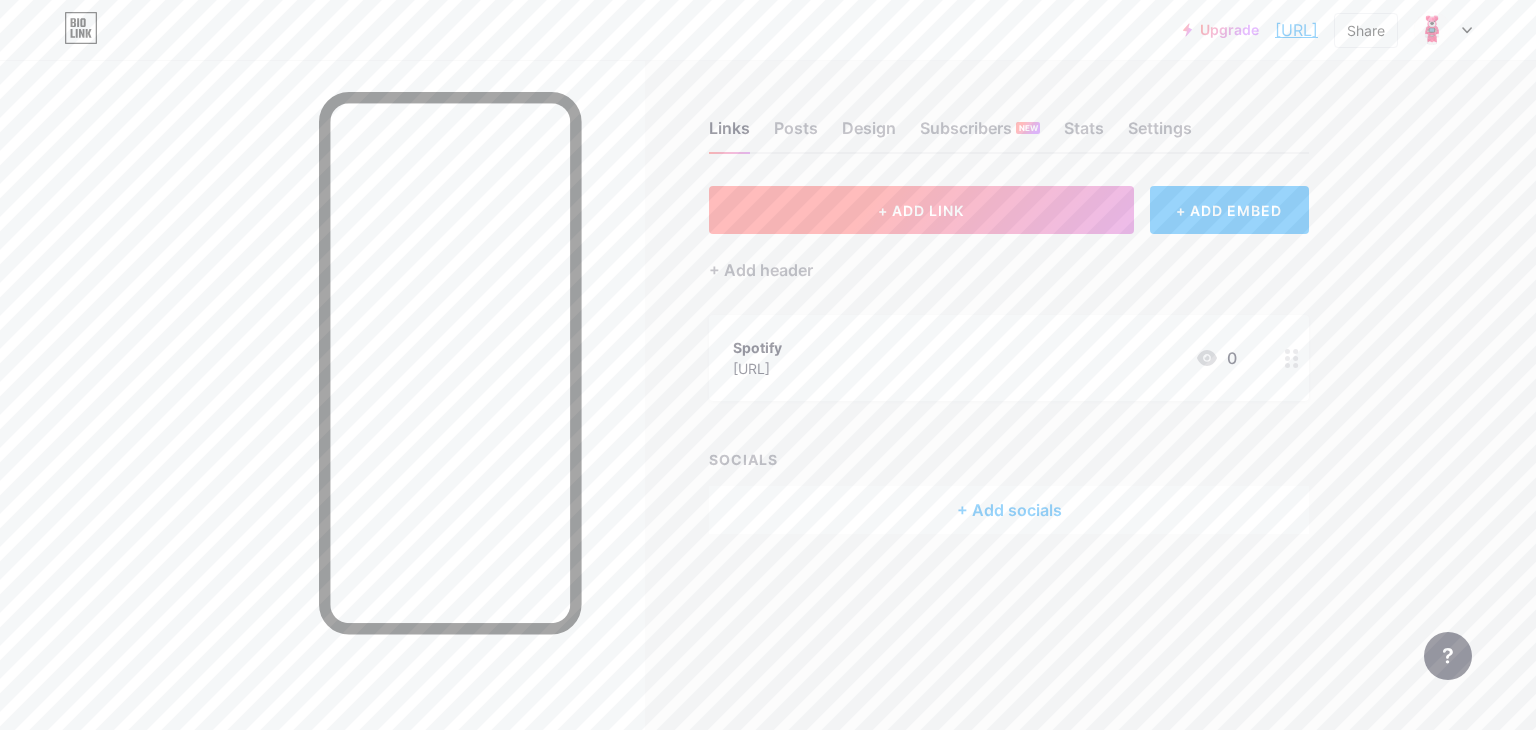 click on "+ ADD LINK" at bounding box center (921, 210) 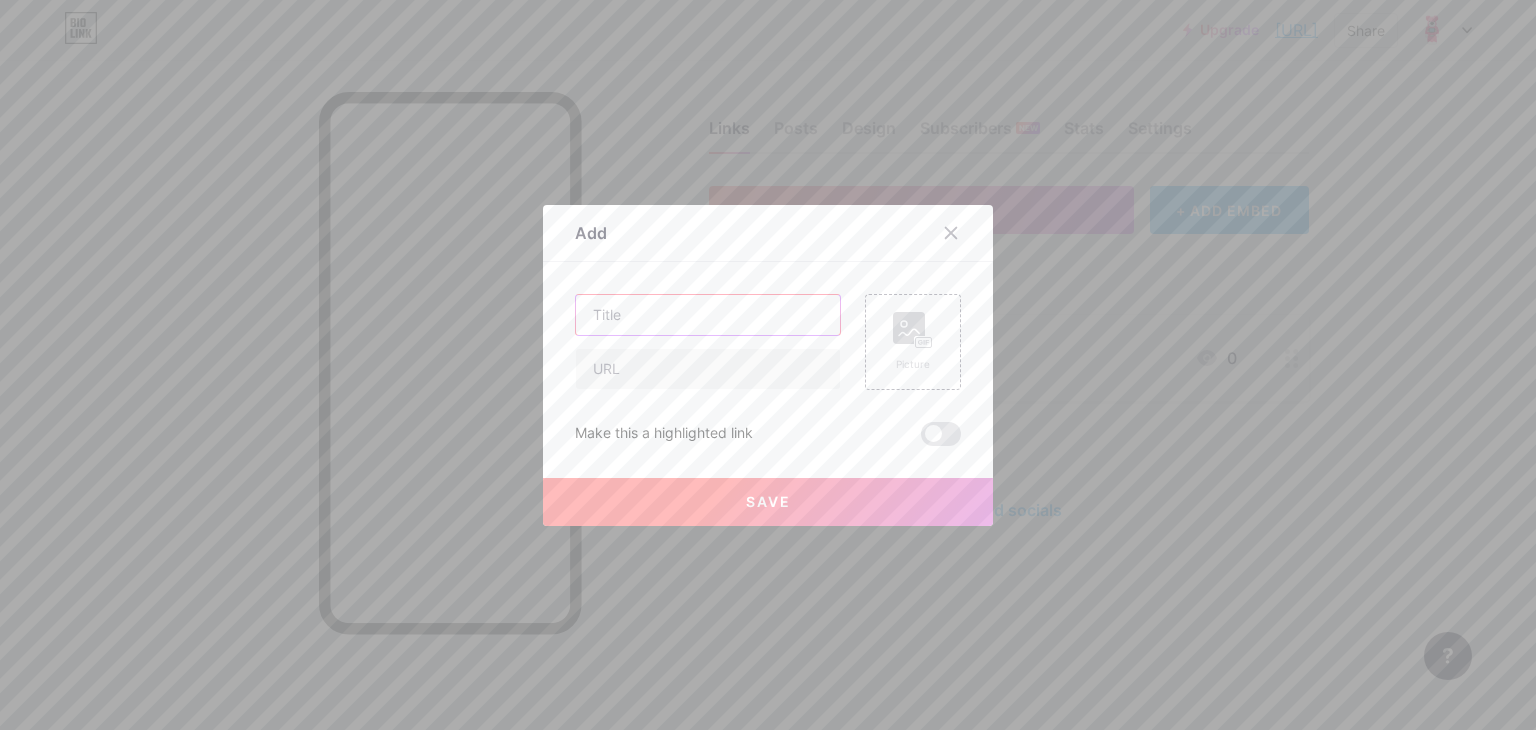click at bounding box center (708, 315) 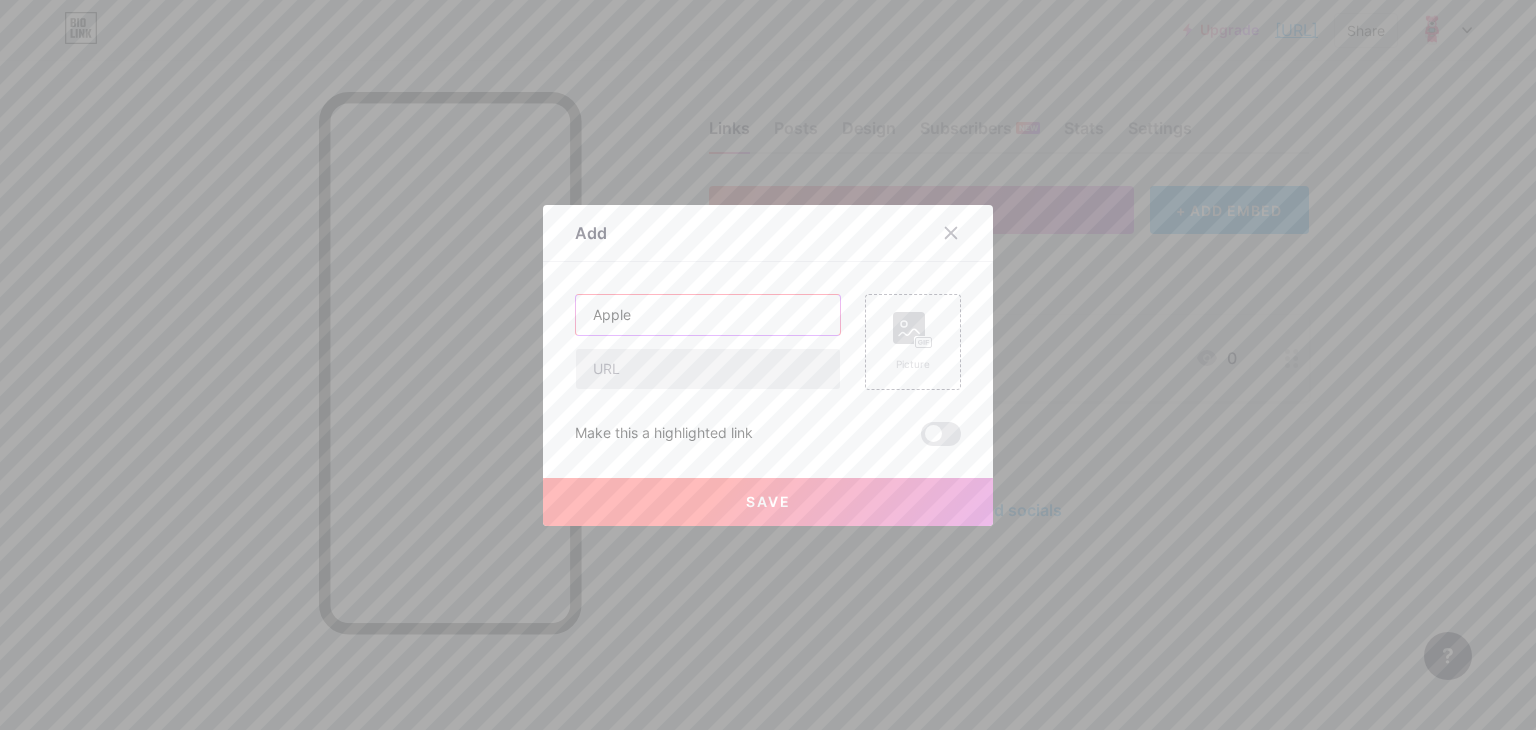 type on "Apple" 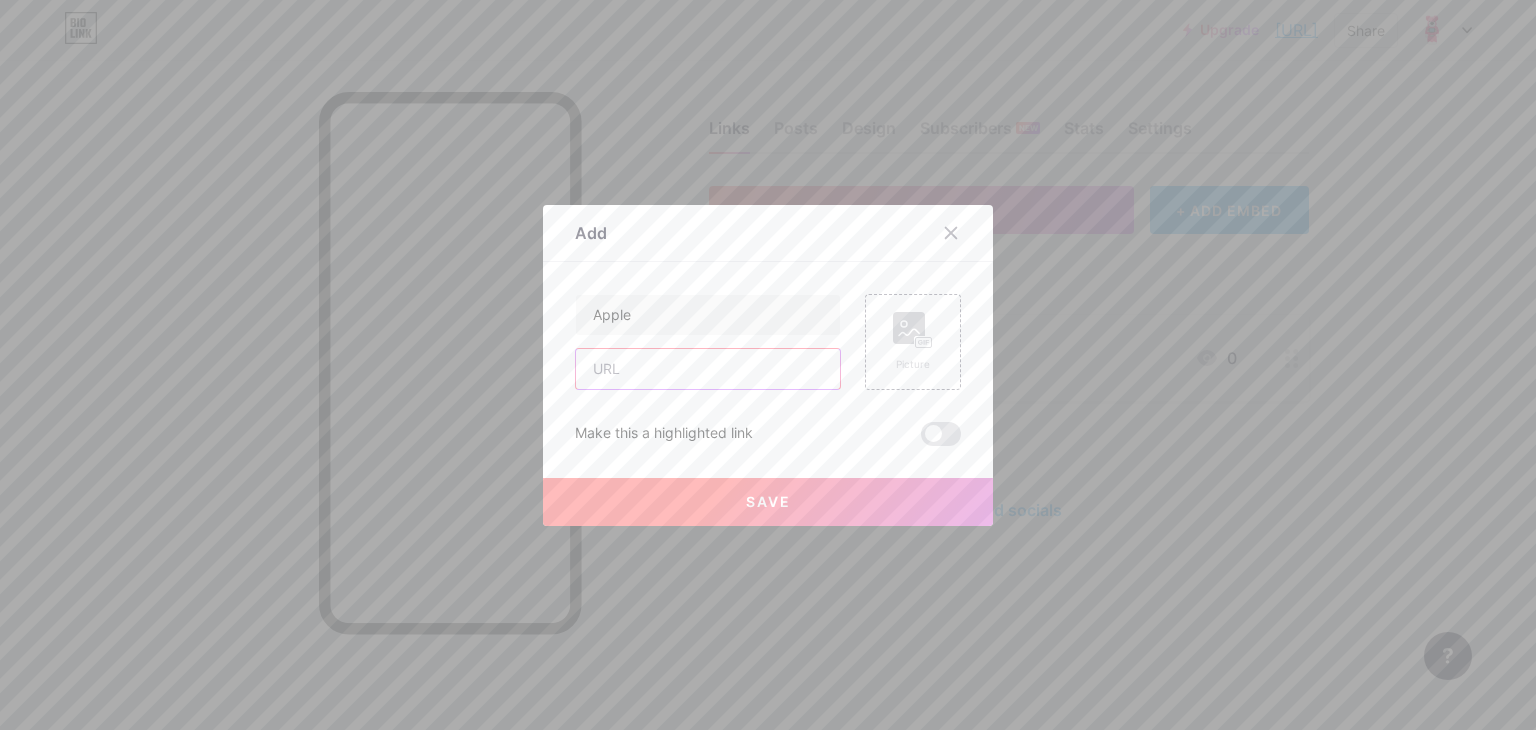 click at bounding box center (708, 369) 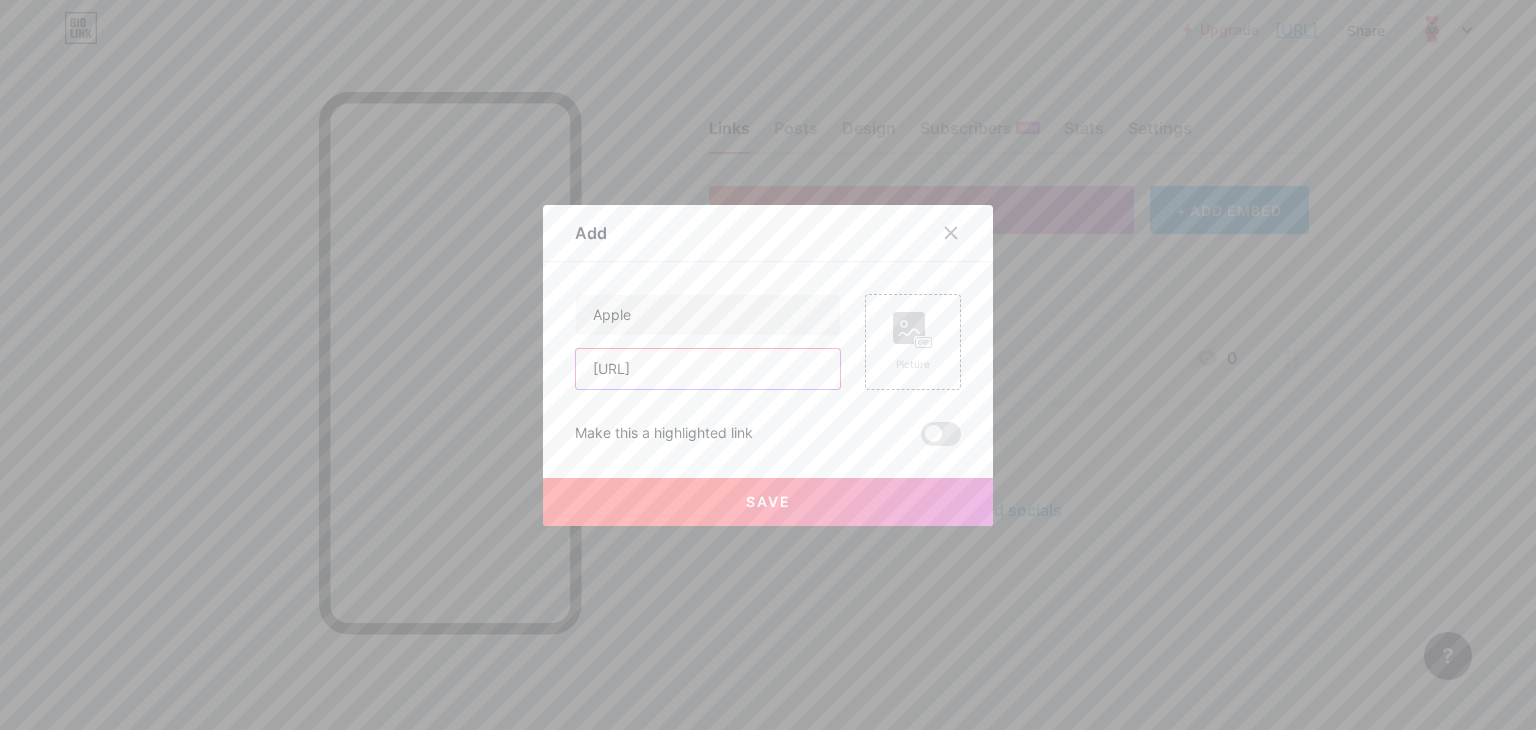 scroll, scrollTop: 0, scrollLeft: 126, axis: horizontal 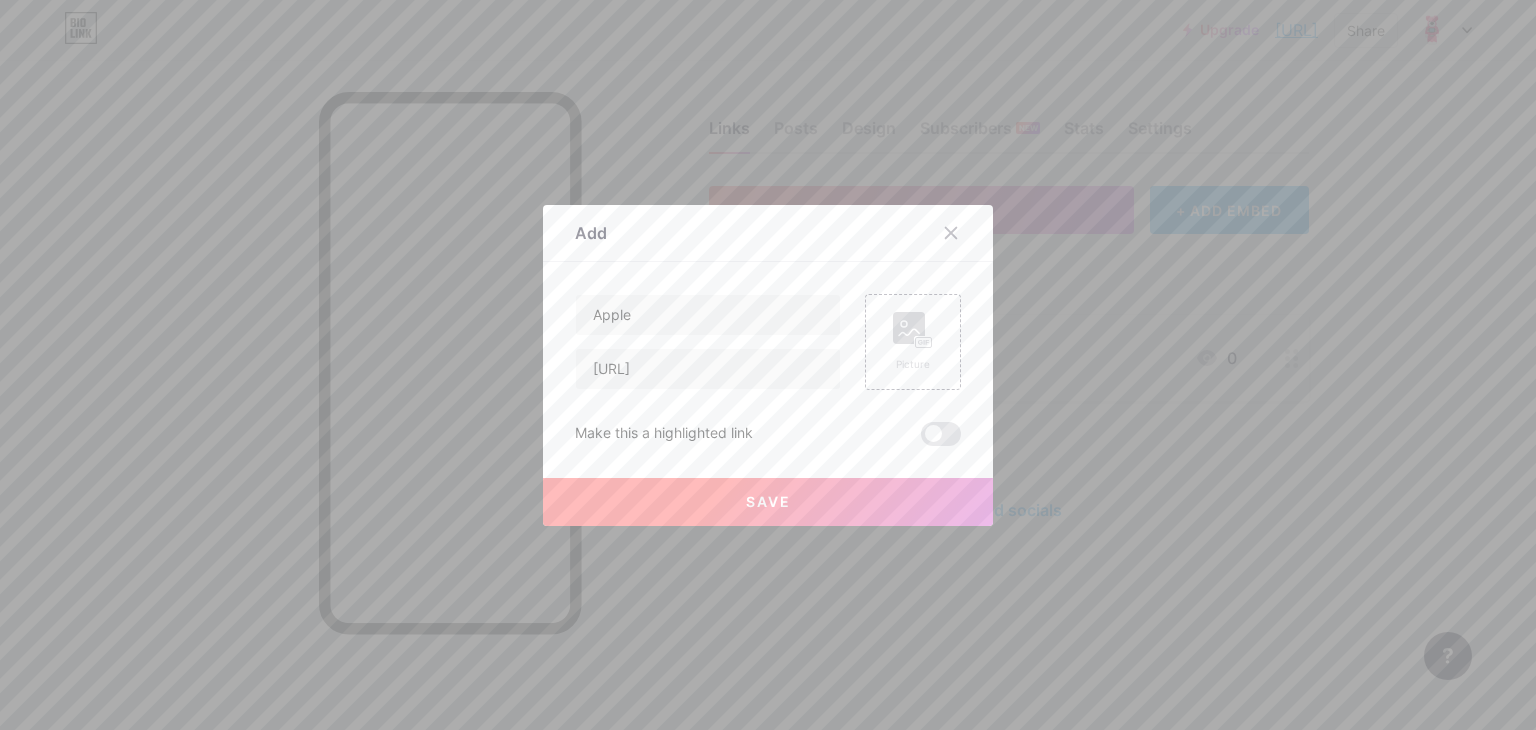 click on "Save" at bounding box center (768, 501) 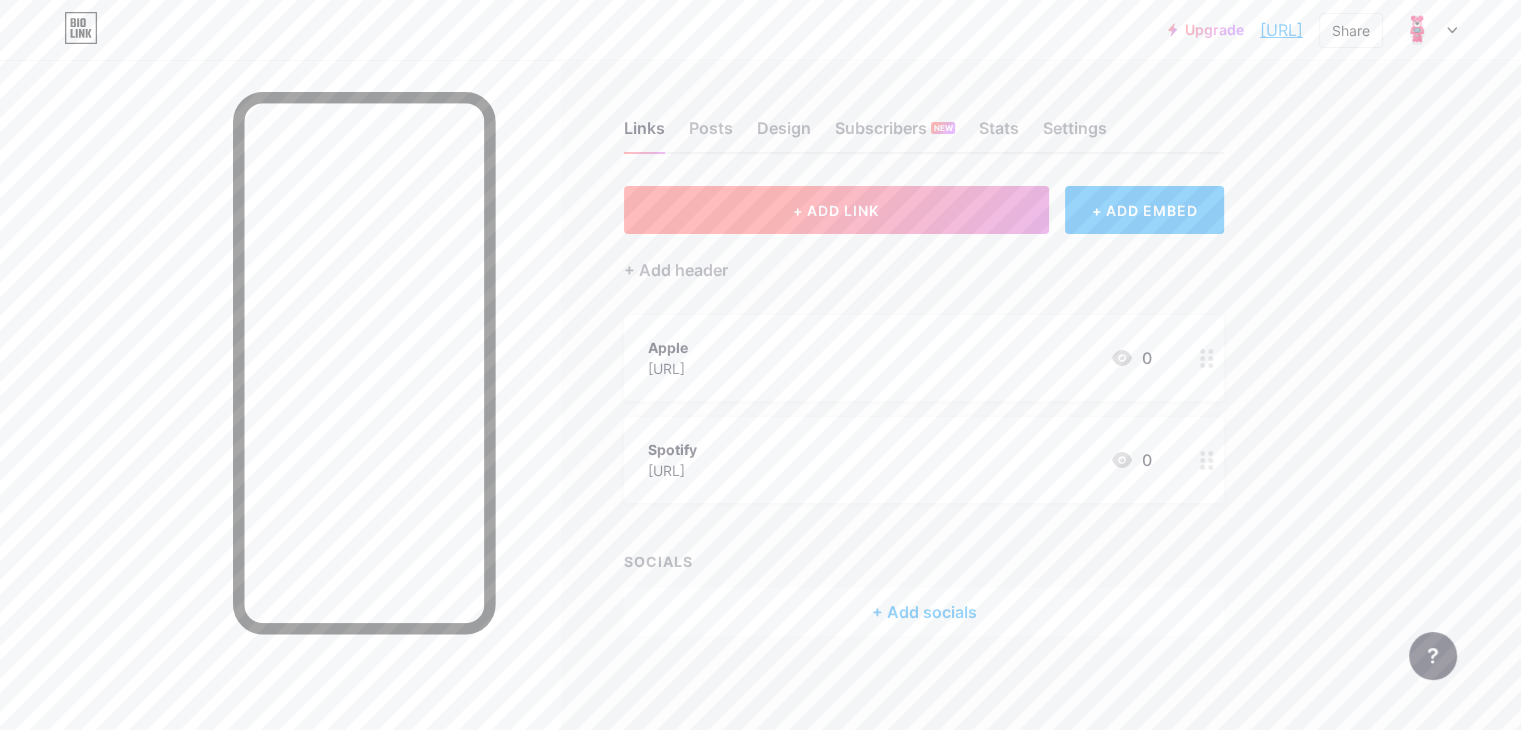 click on "+ ADD LINK" at bounding box center [836, 210] 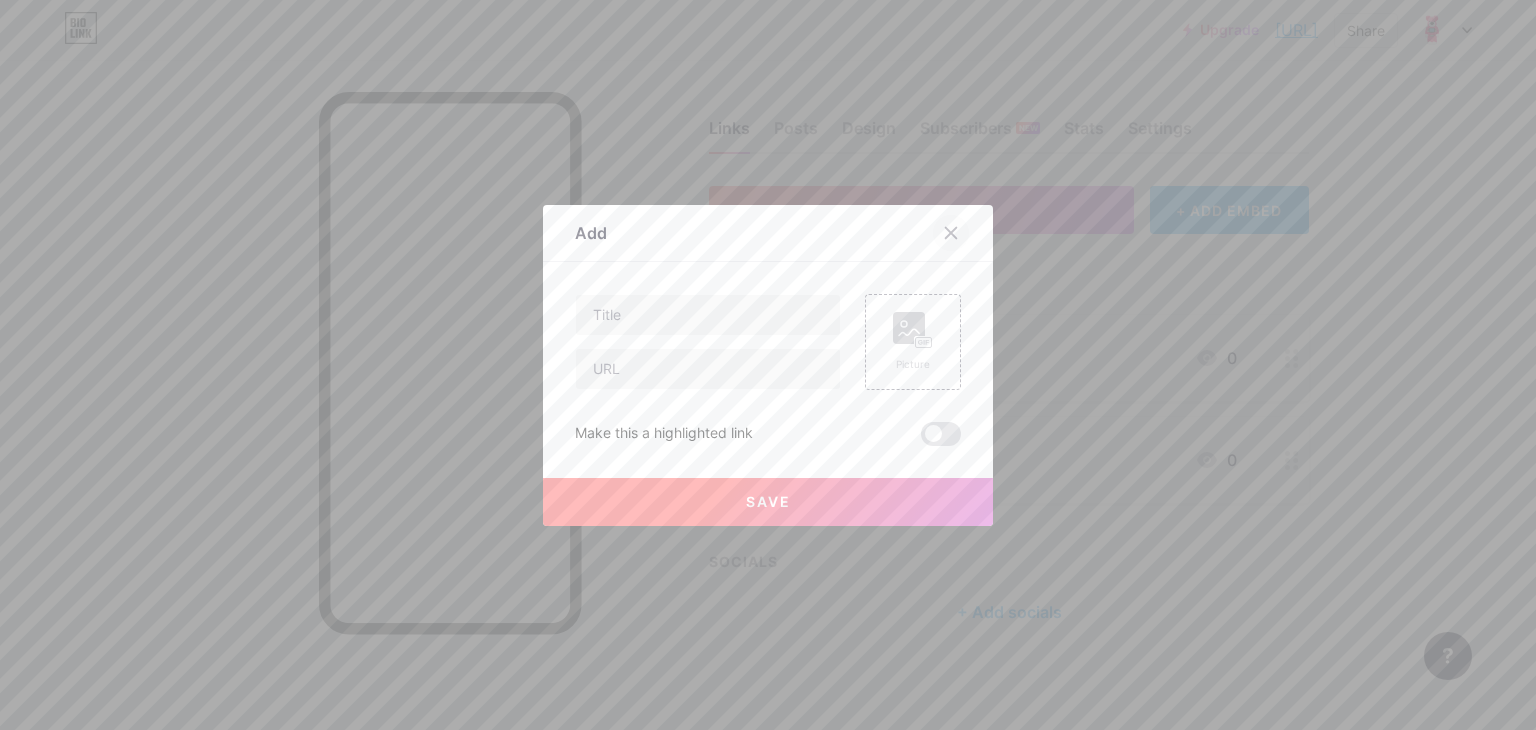 click at bounding box center (951, 233) 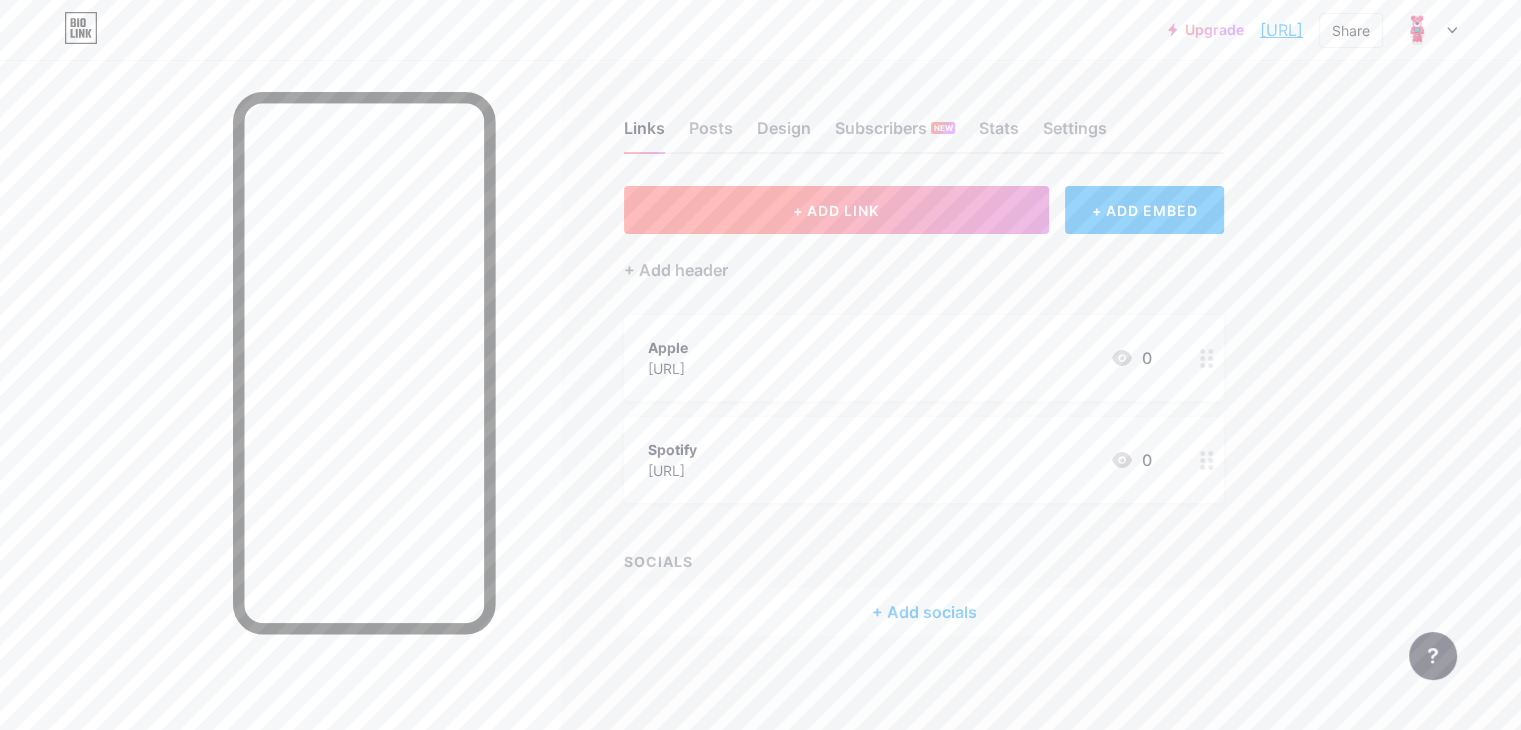 click on "+ ADD LINK" at bounding box center [836, 210] 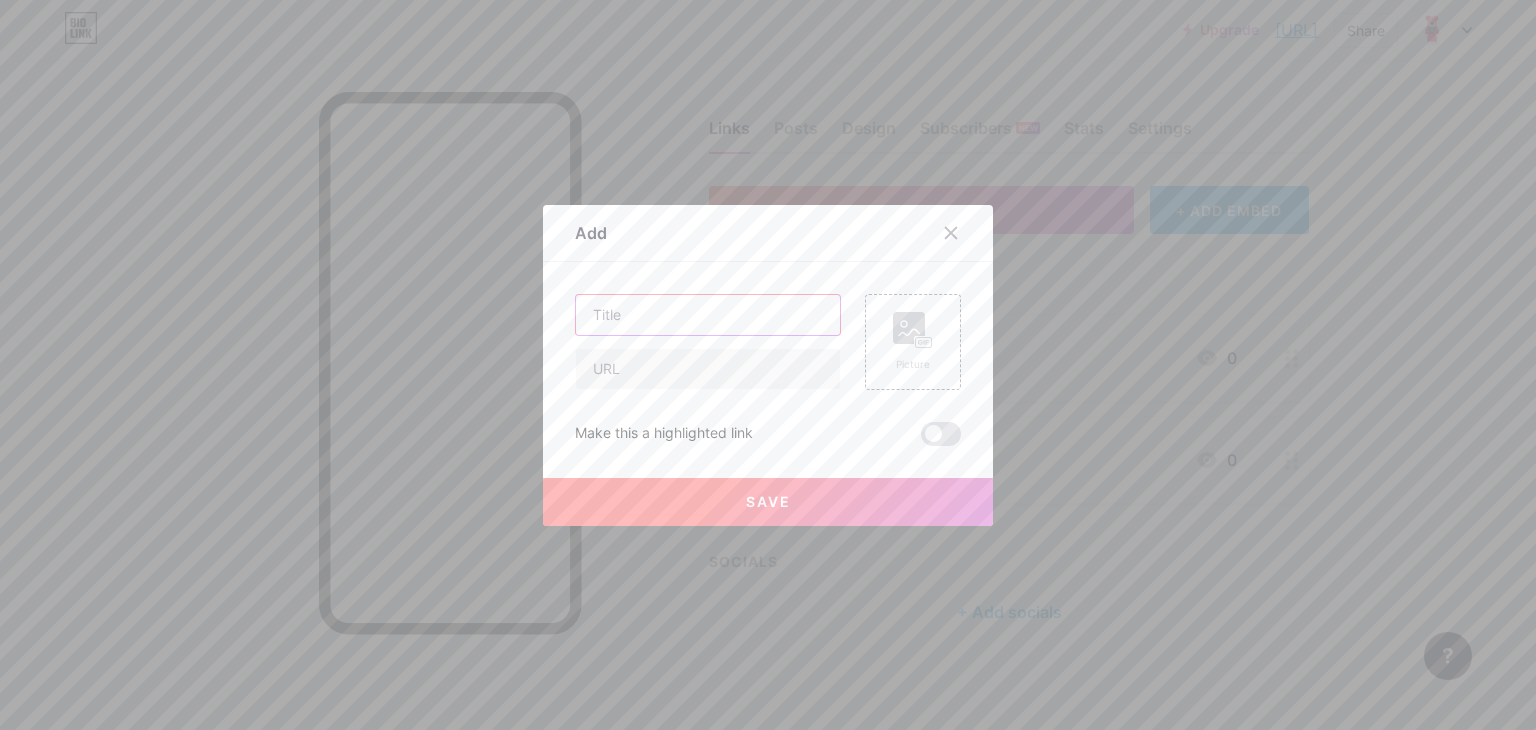 click at bounding box center (708, 315) 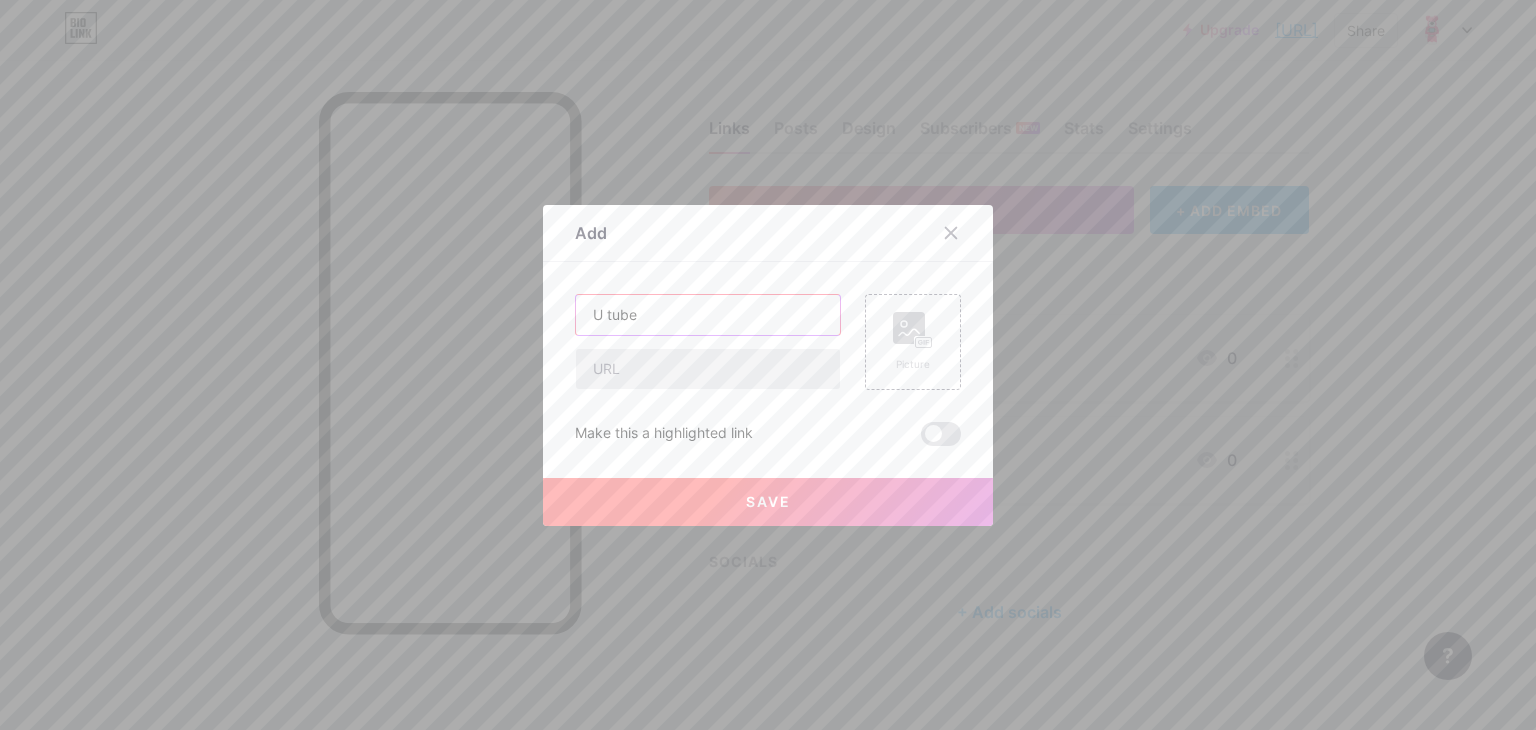 type on "U tube" 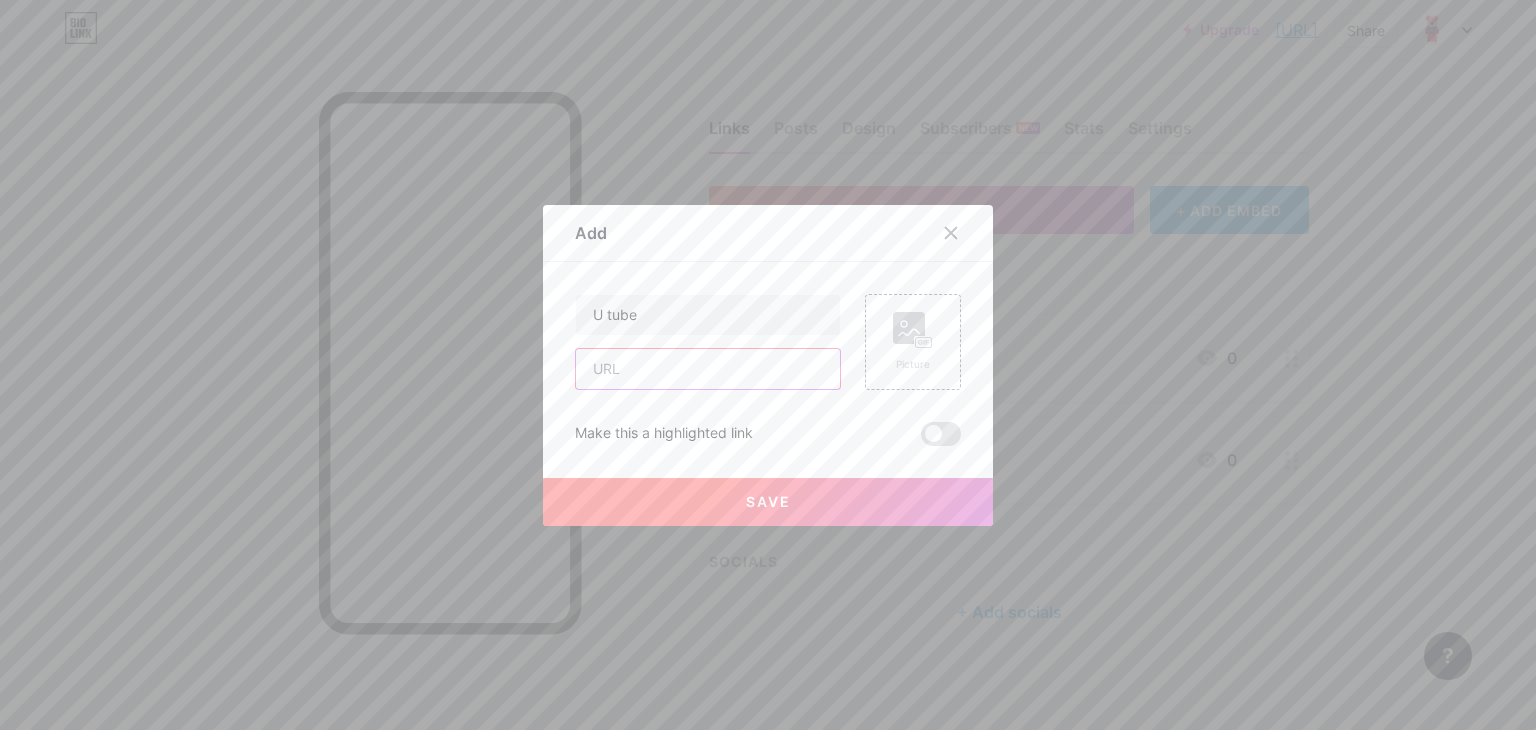 click at bounding box center [708, 369] 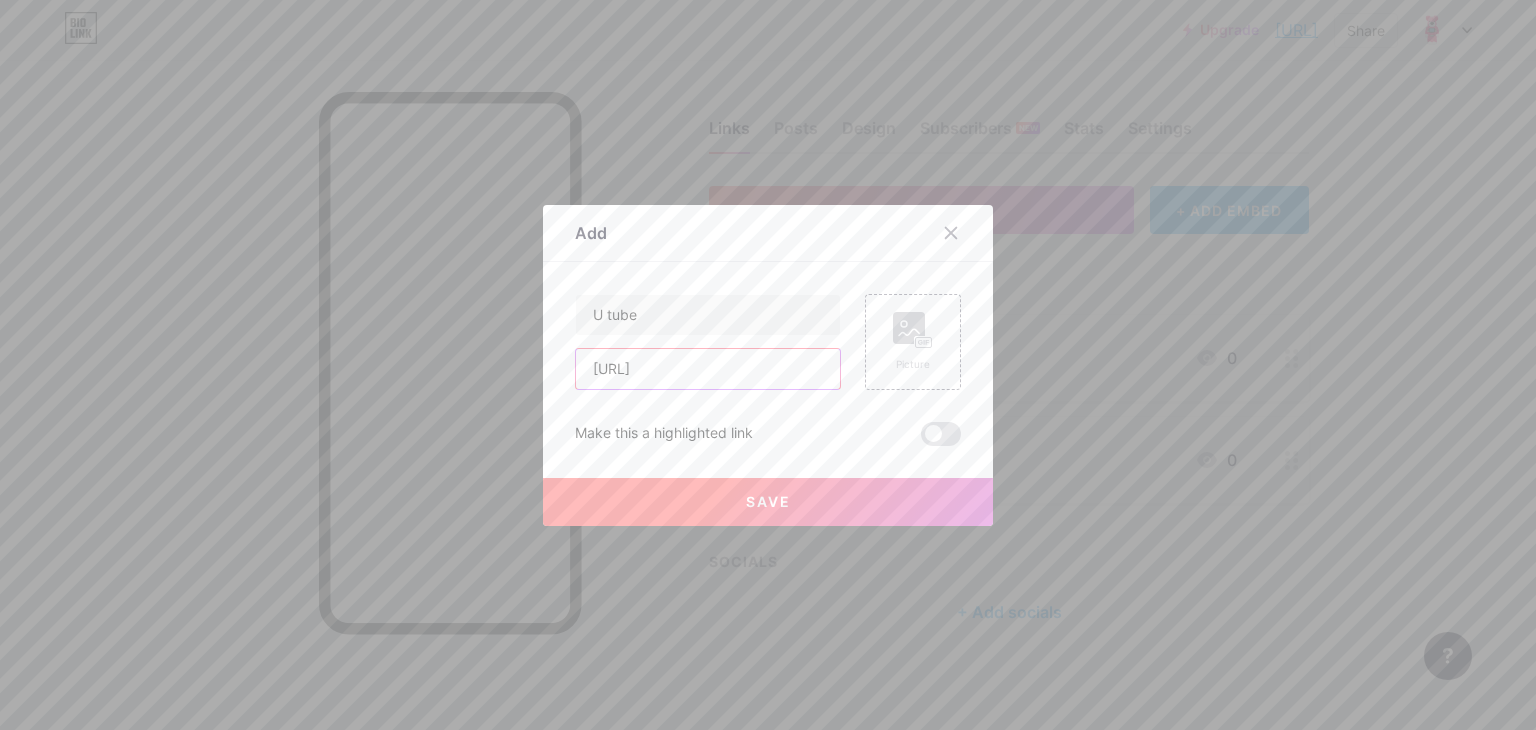 scroll, scrollTop: 0, scrollLeft: 96, axis: horizontal 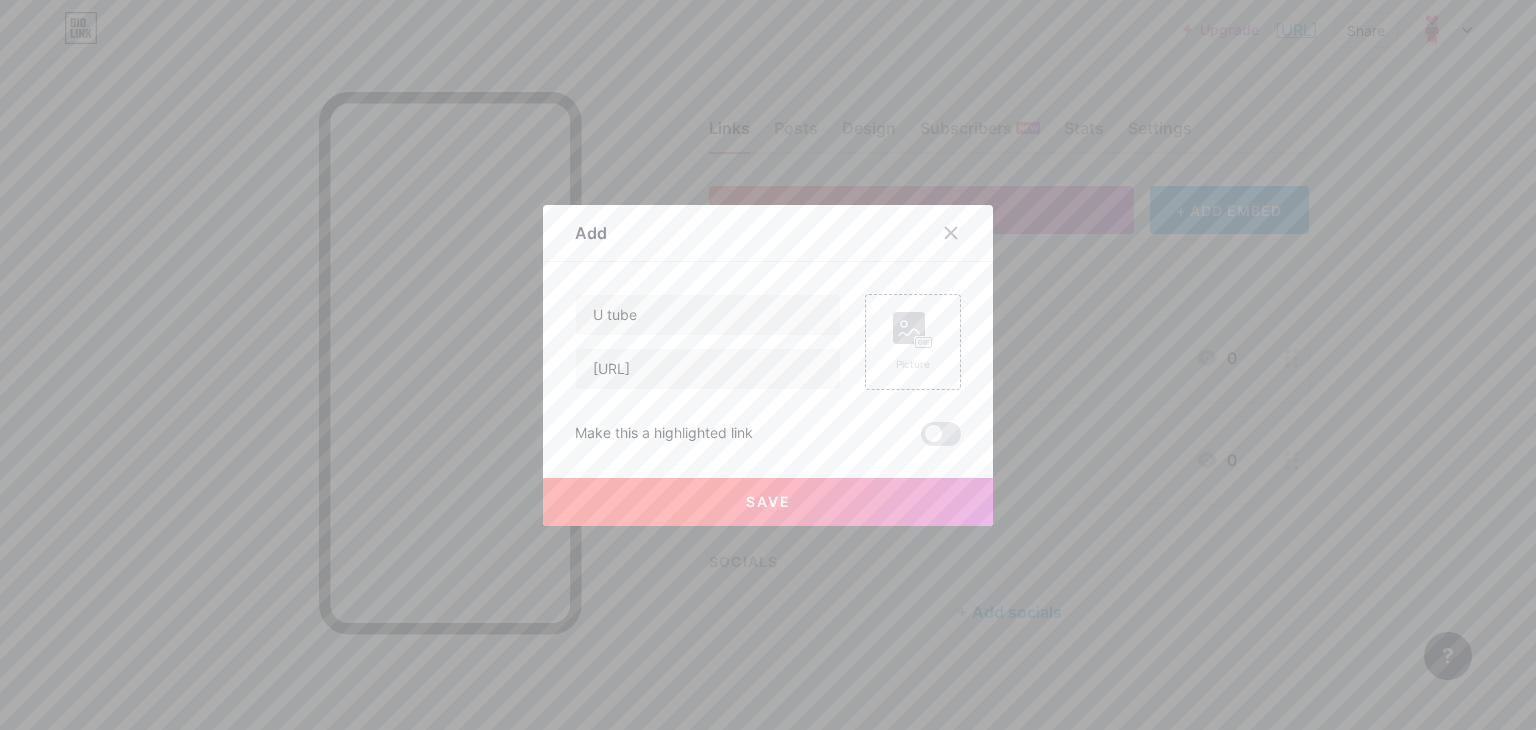 click on "Save" at bounding box center [768, 502] 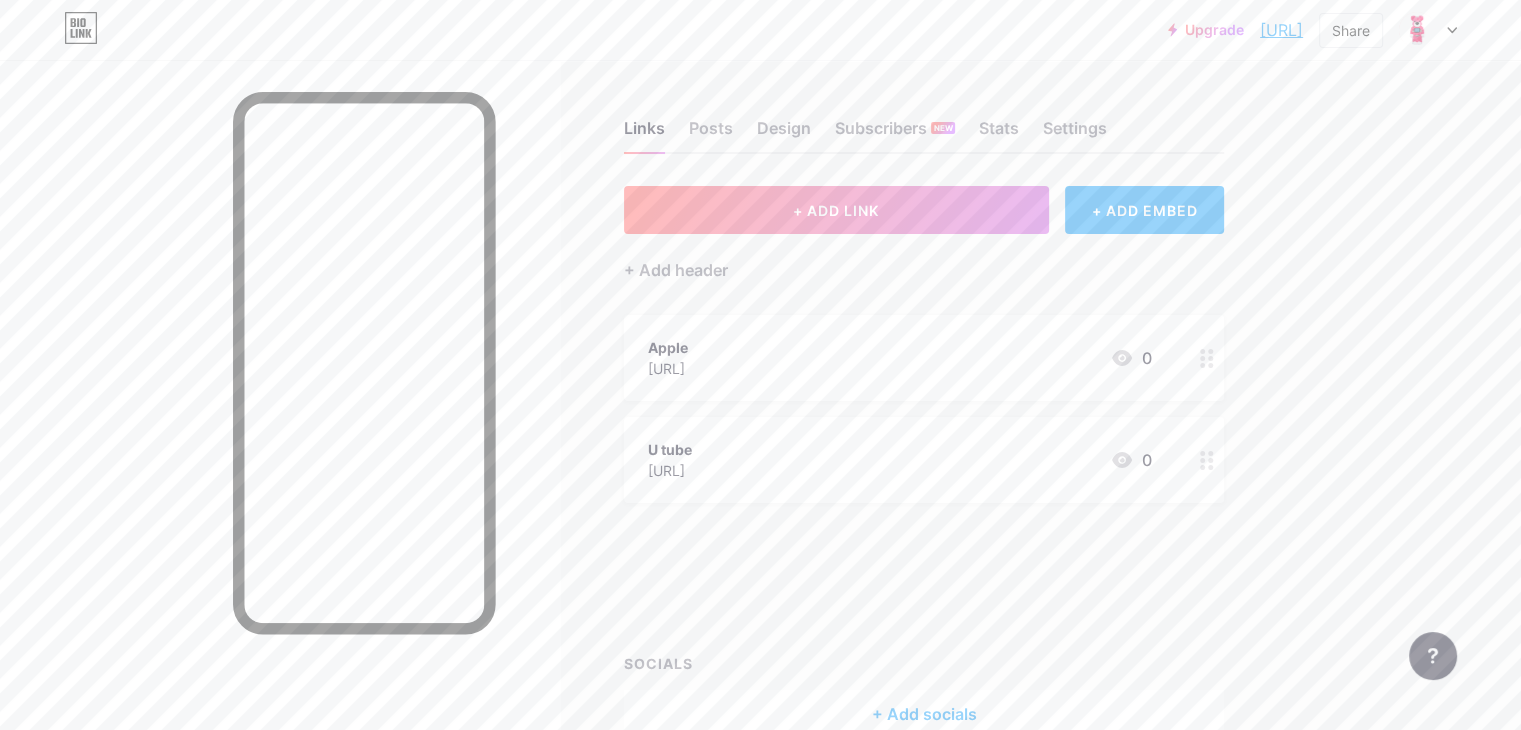 type 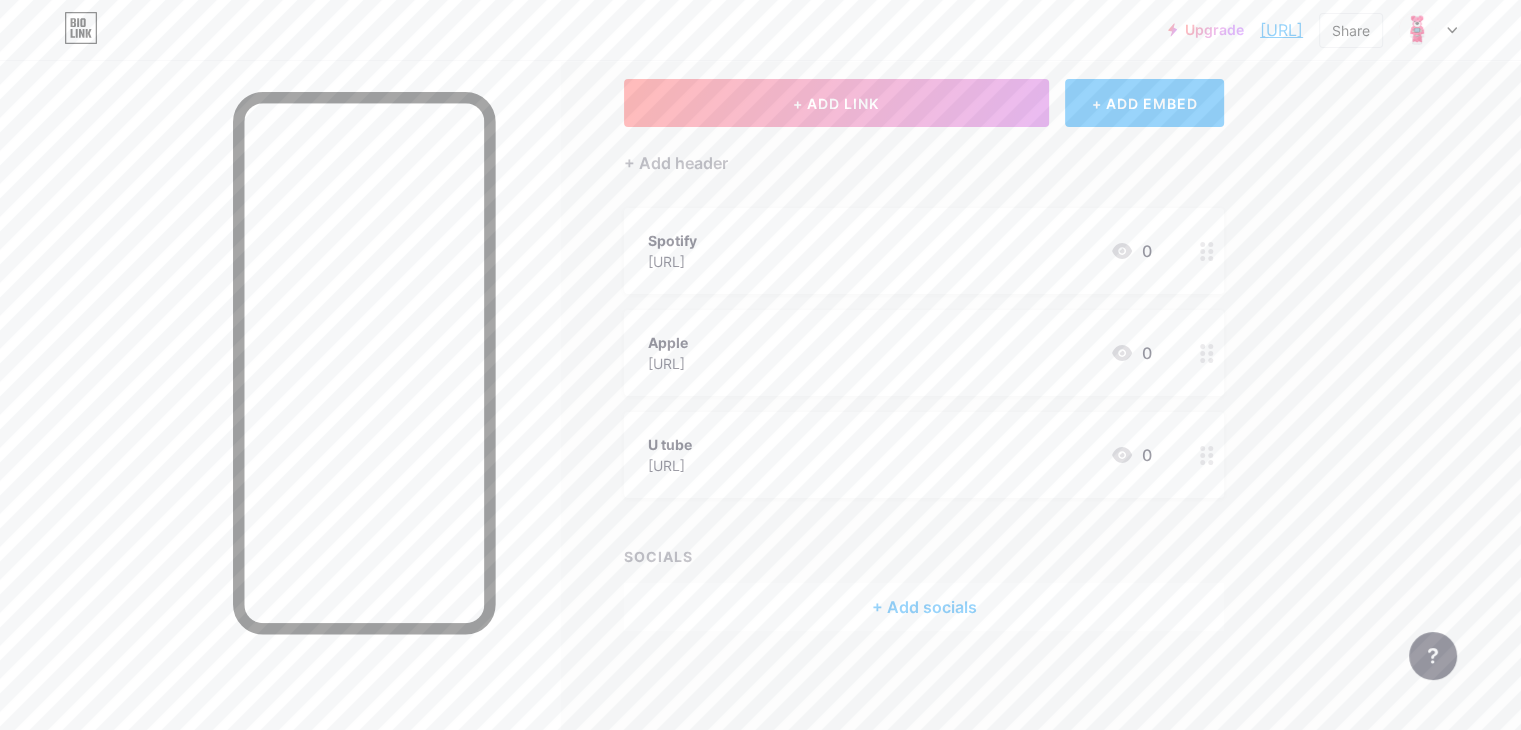scroll, scrollTop: 0, scrollLeft: 0, axis: both 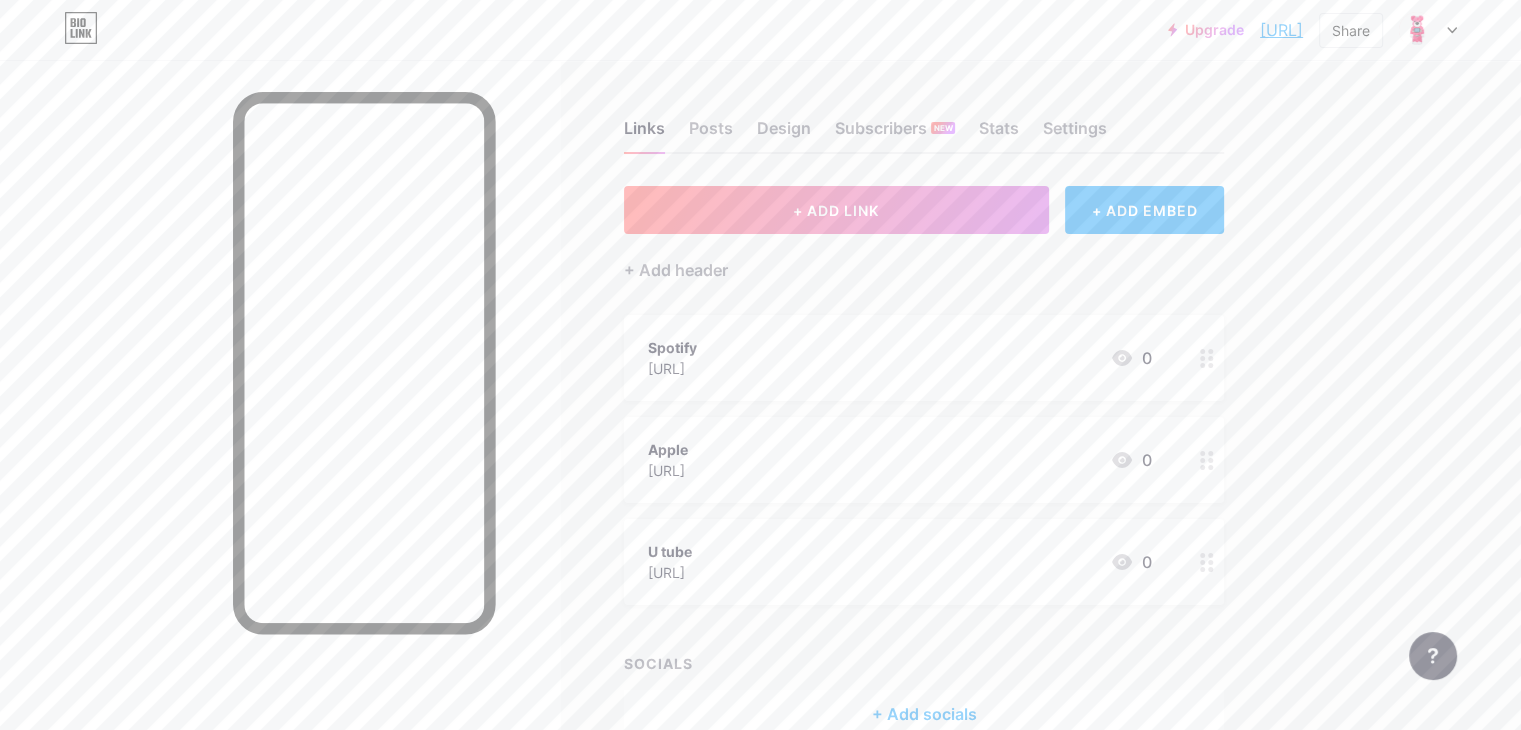 click on "[URL]" at bounding box center (1281, 30) 